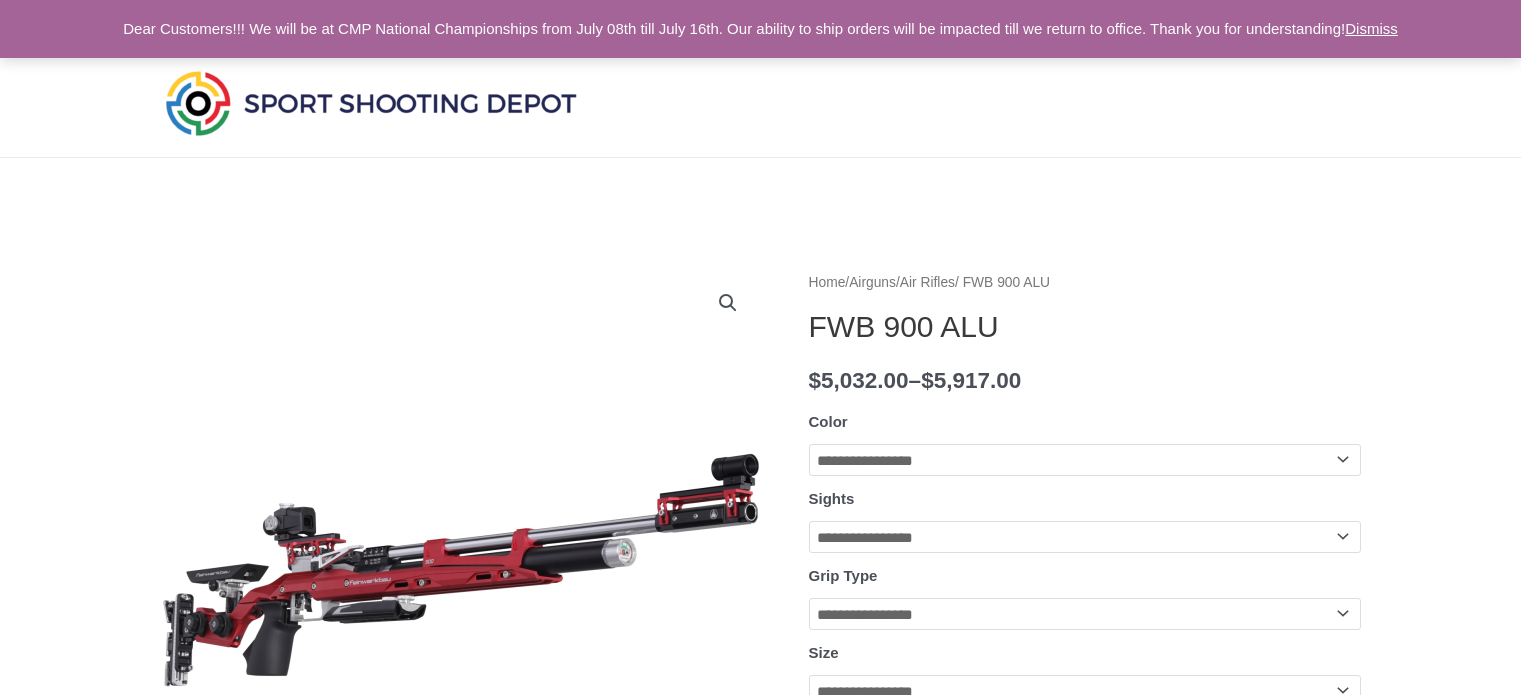 scroll, scrollTop: 0, scrollLeft: 0, axis: both 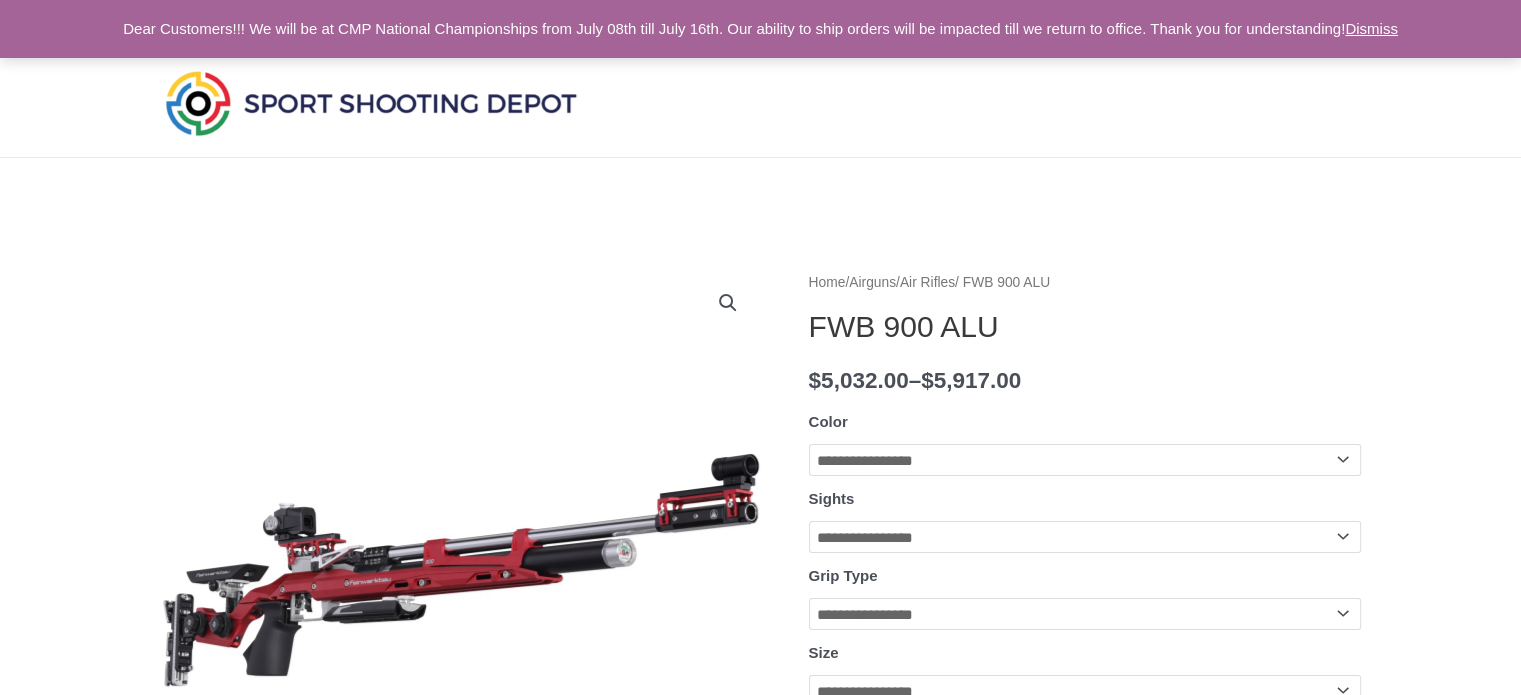 click on "**********" 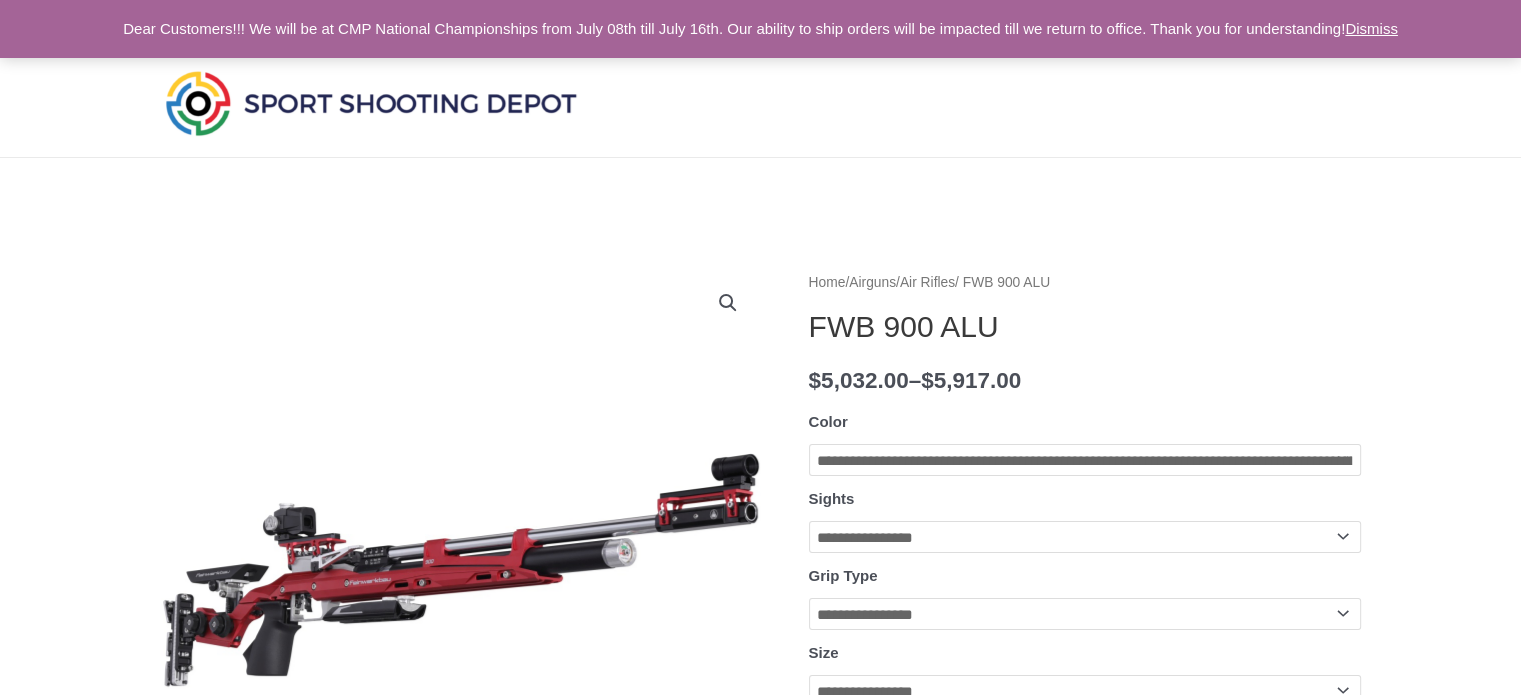 click on "**********" 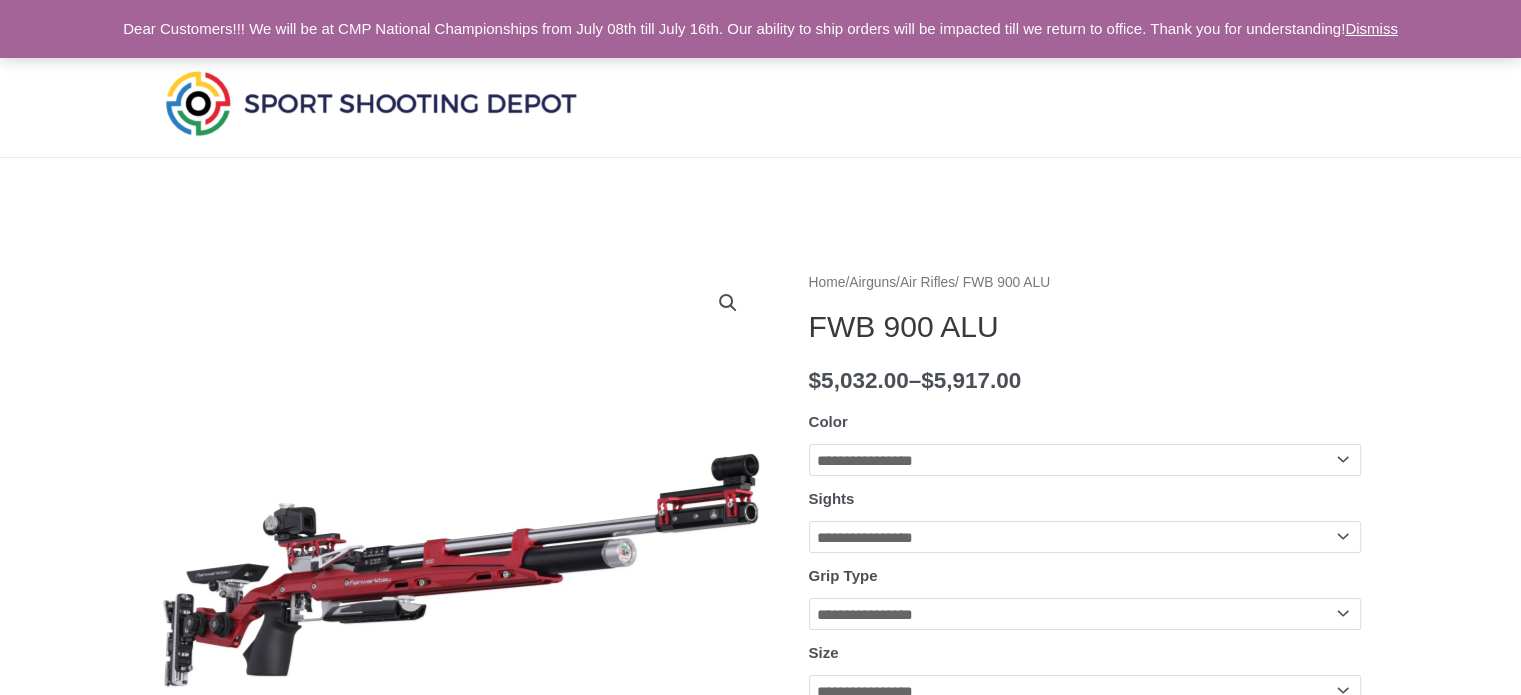 click on "🔍" at bounding box center (728, 303) 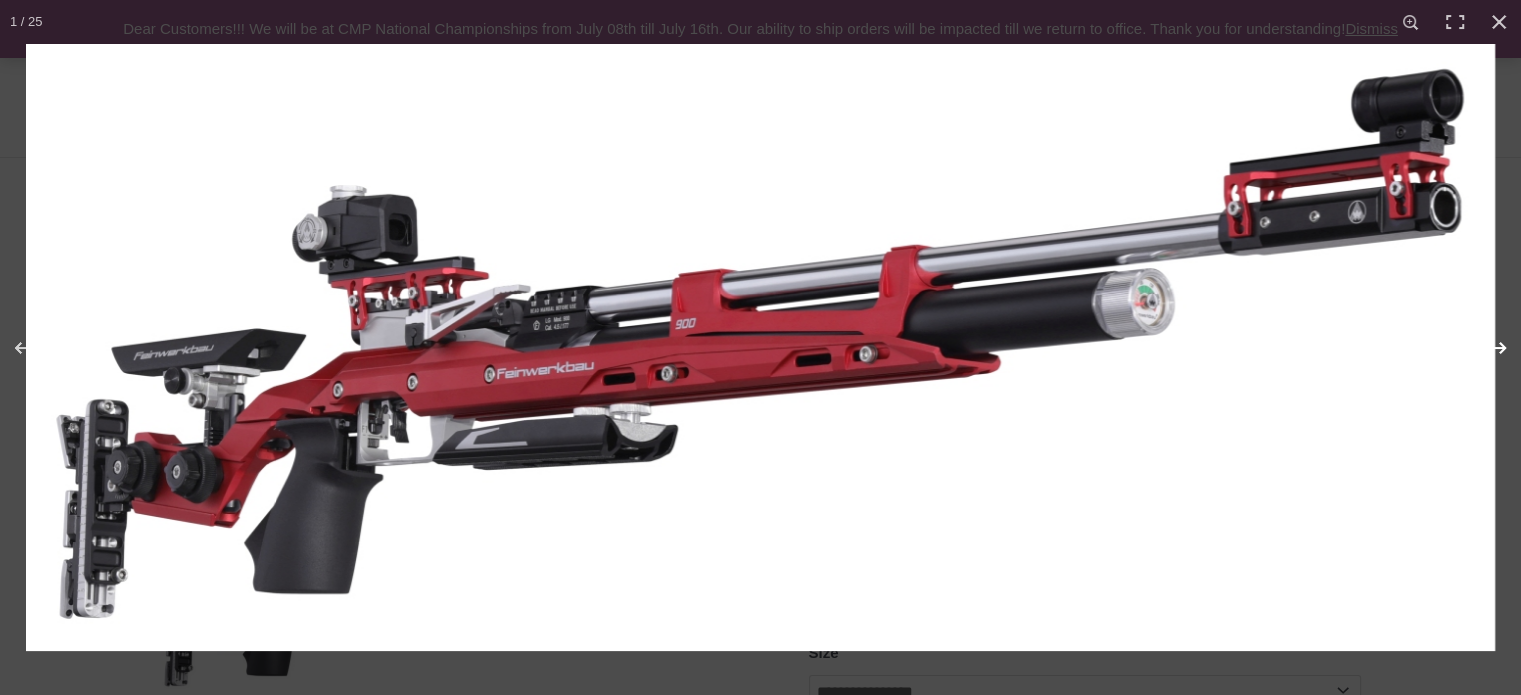 click at bounding box center (1486, 348) 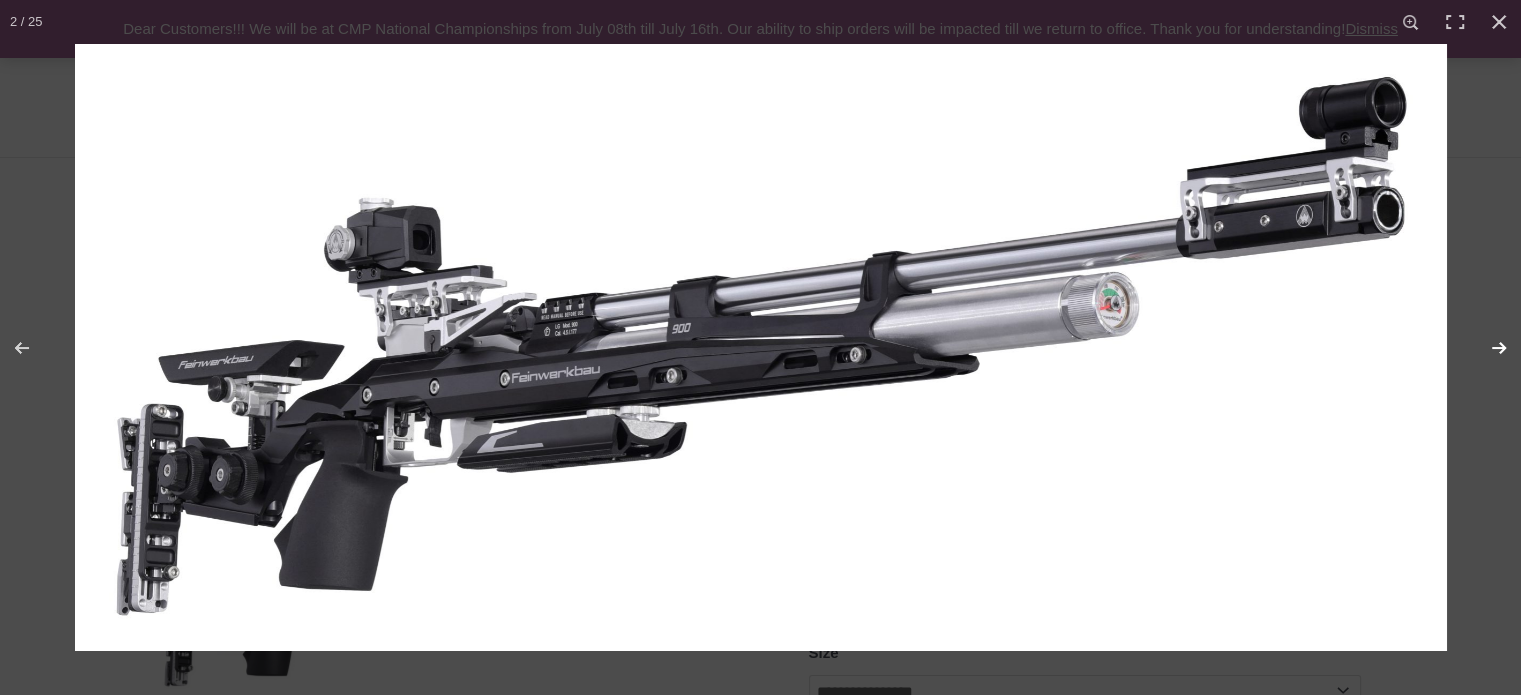 click at bounding box center (1486, 348) 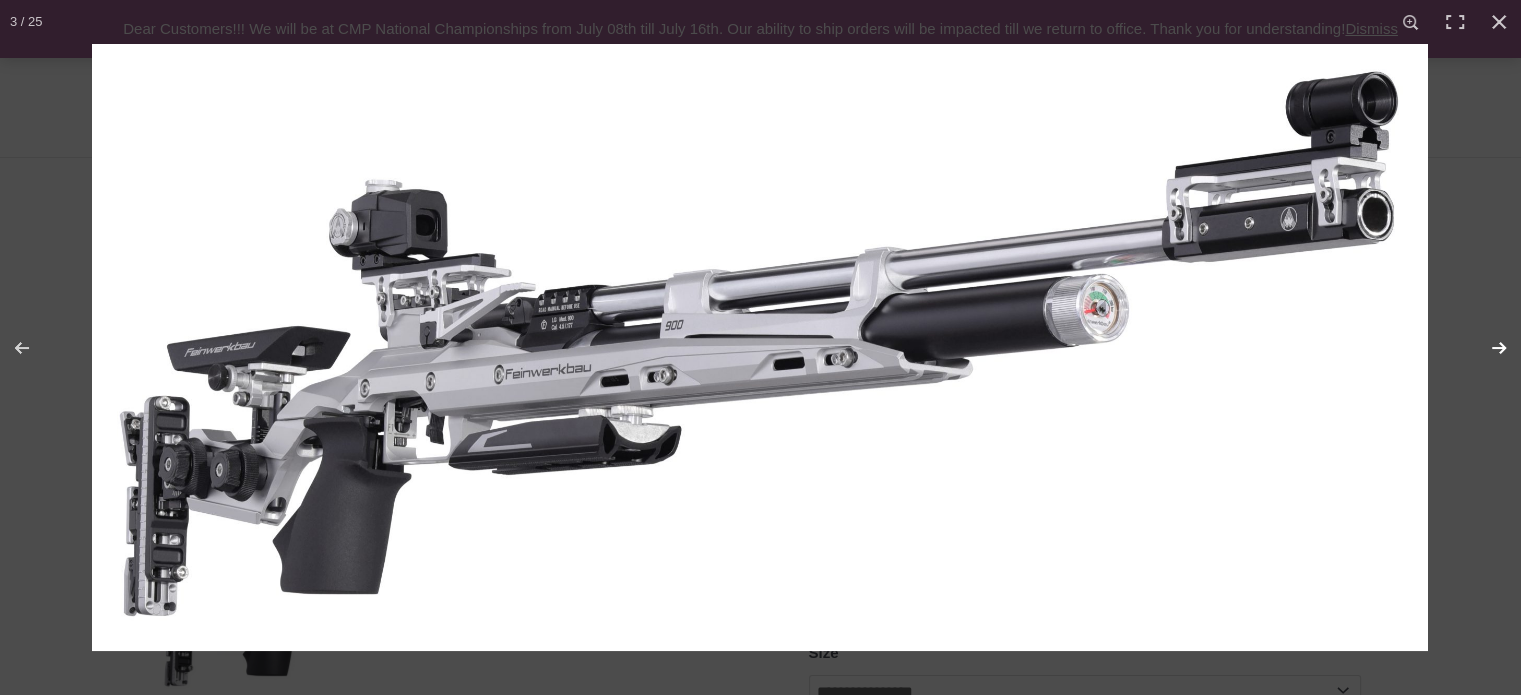 click at bounding box center (1486, 348) 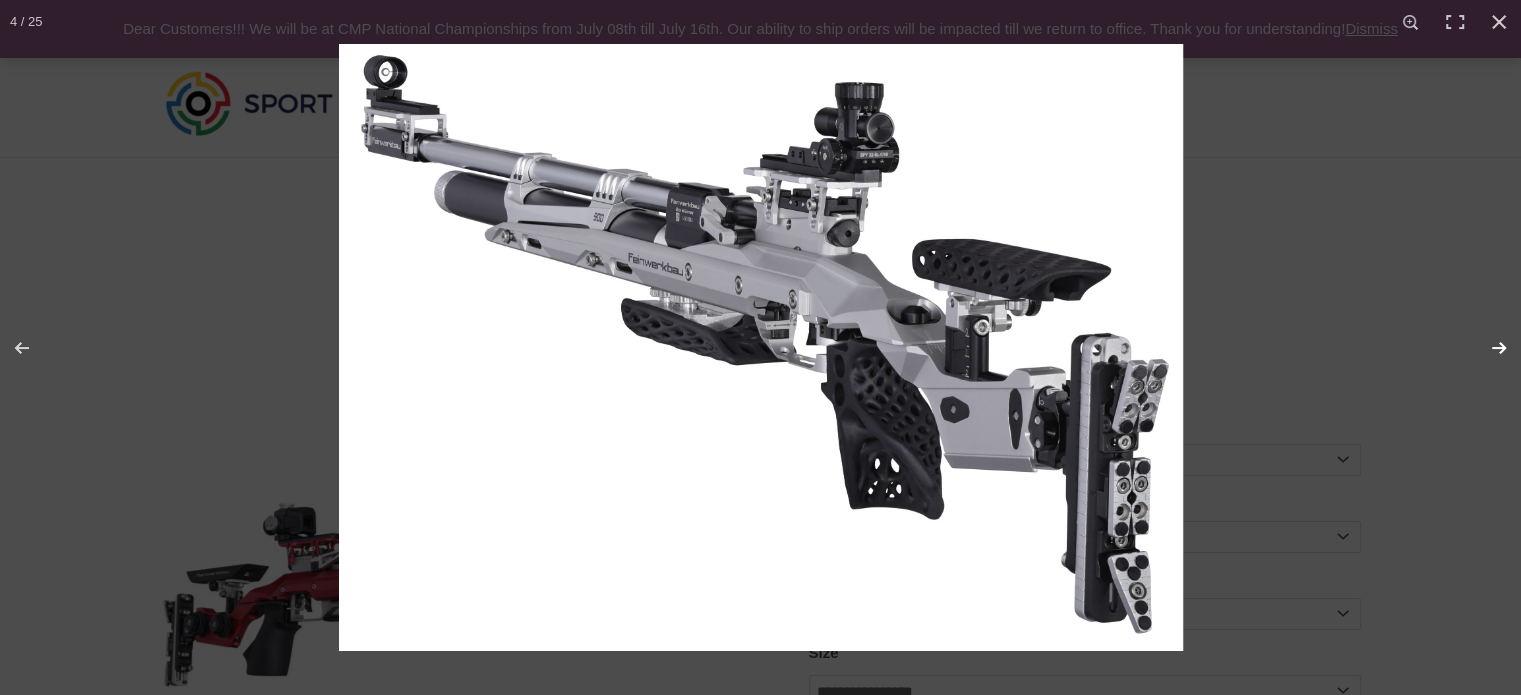 click at bounding box center [1486, 348] 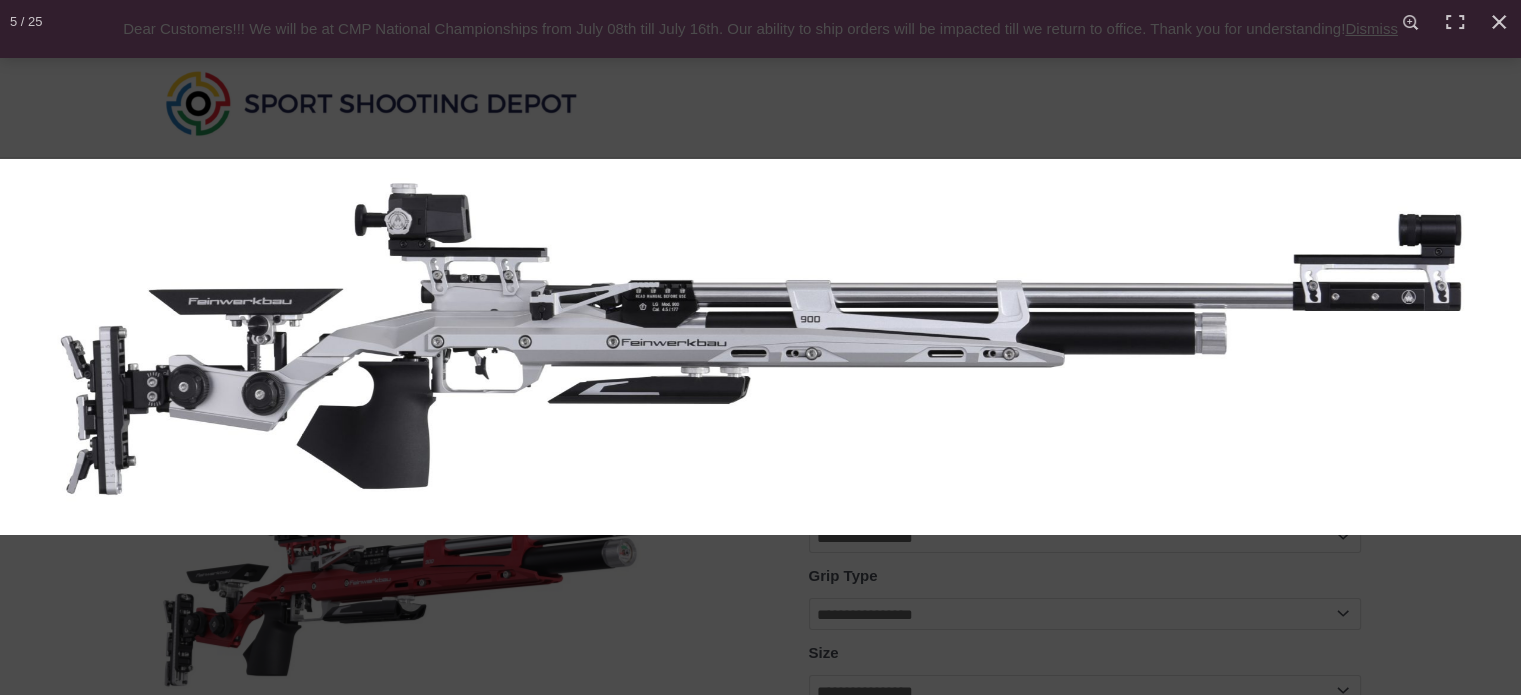 click at bounding box center [1486, 348] 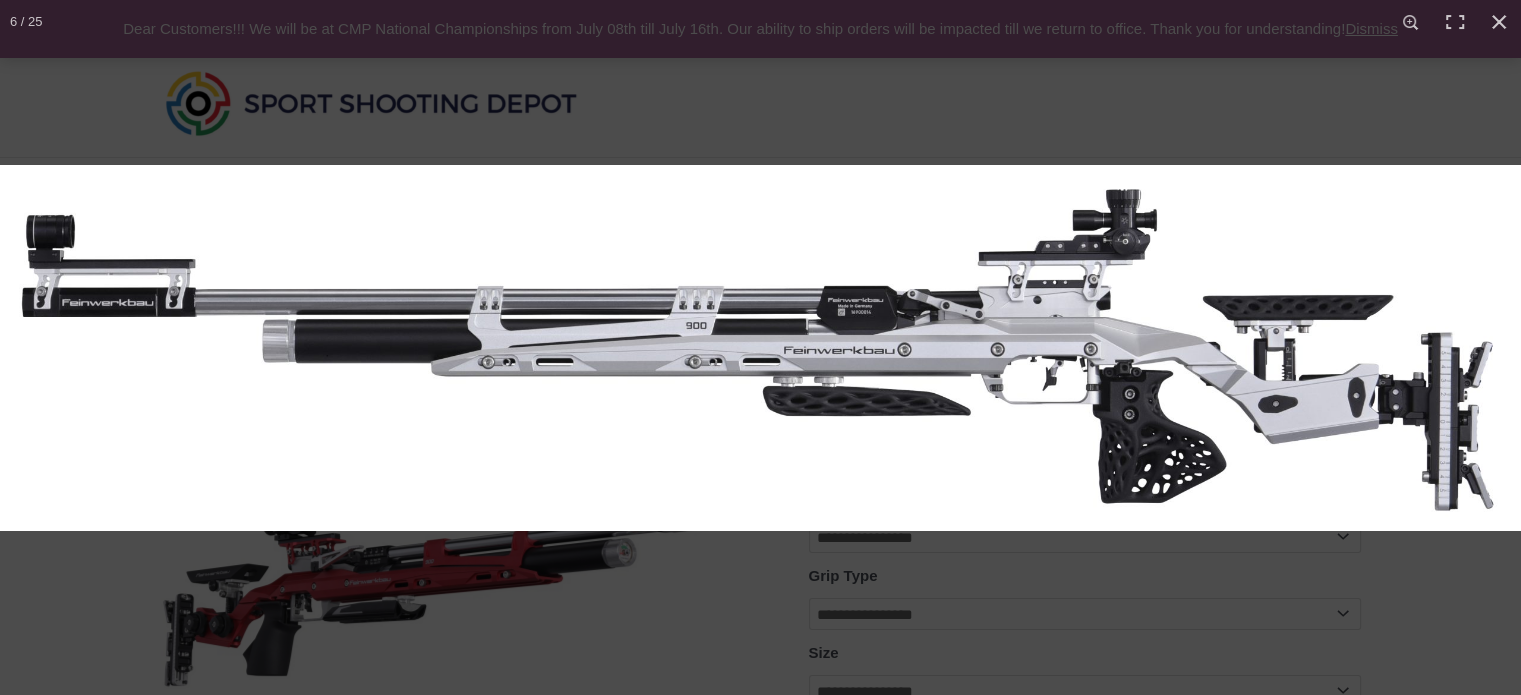 click at bounding box center (1486, 348) 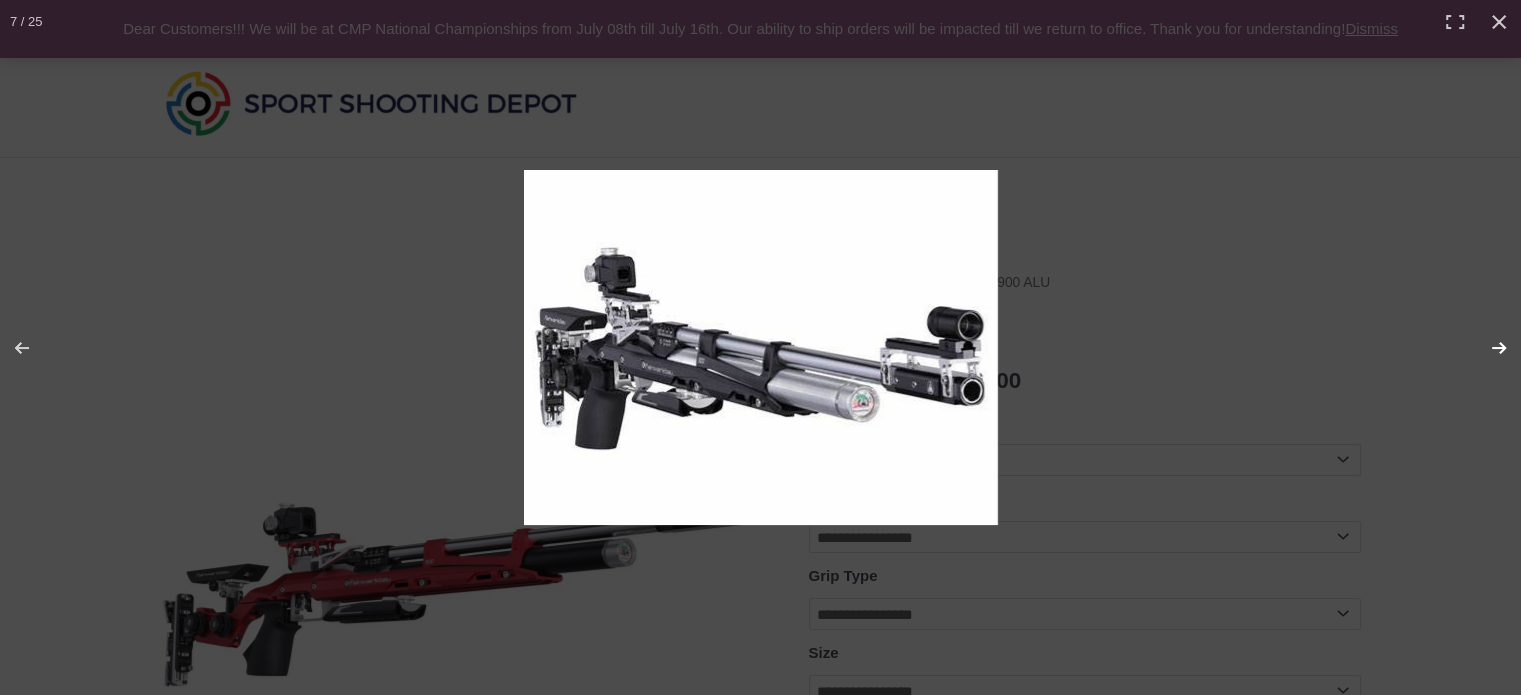 click at bounding box center (1486, 348) 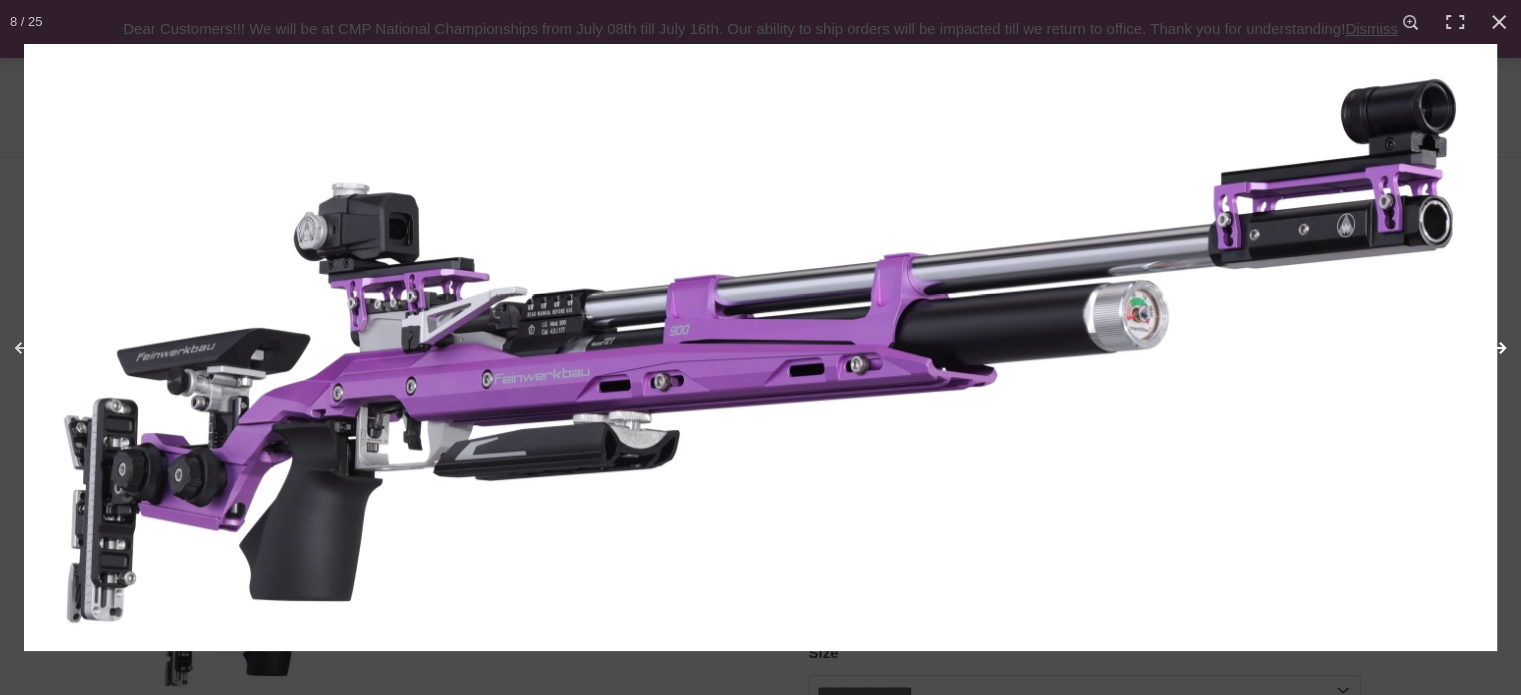 click at bounding box center [1486, 348] 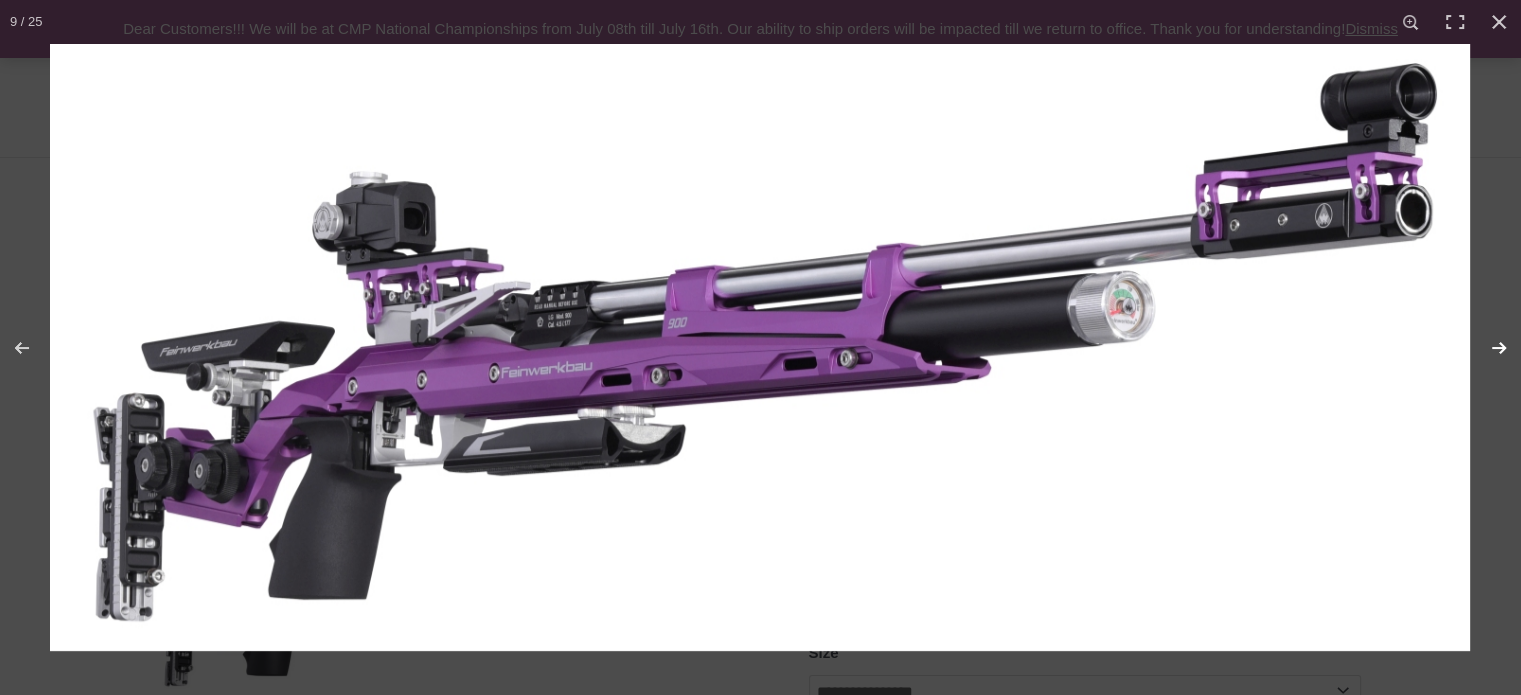 click at bounding box center [1486, 348] 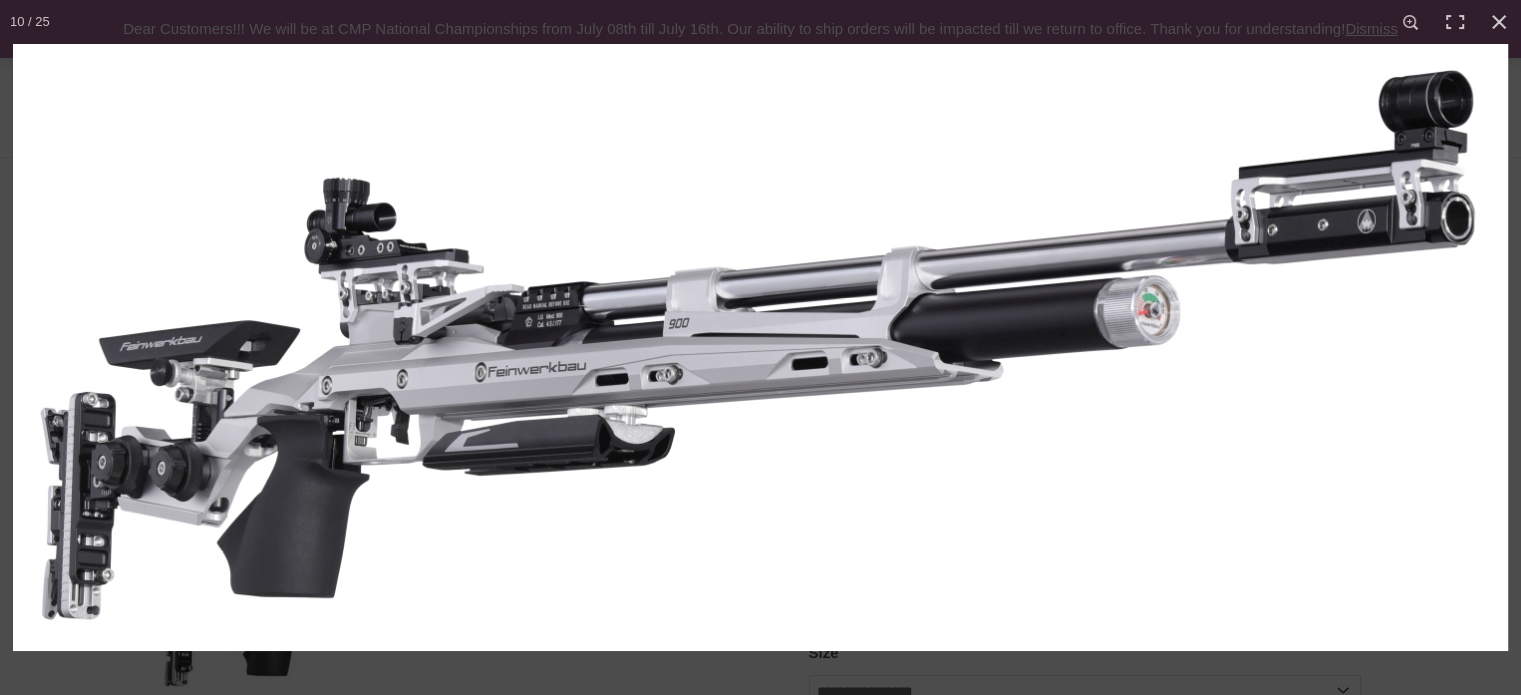 click at bounding box center [1486, 348] 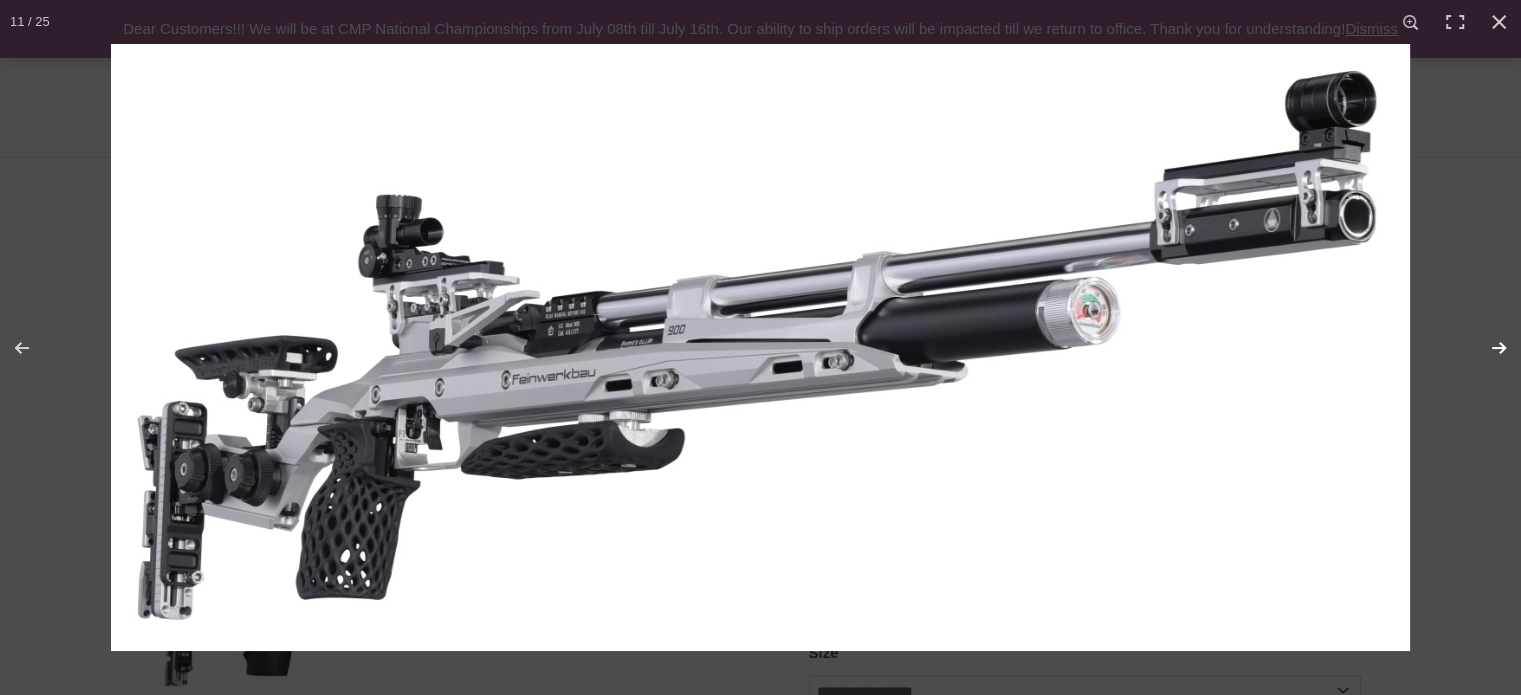 click at bounding box center [1486, 348] 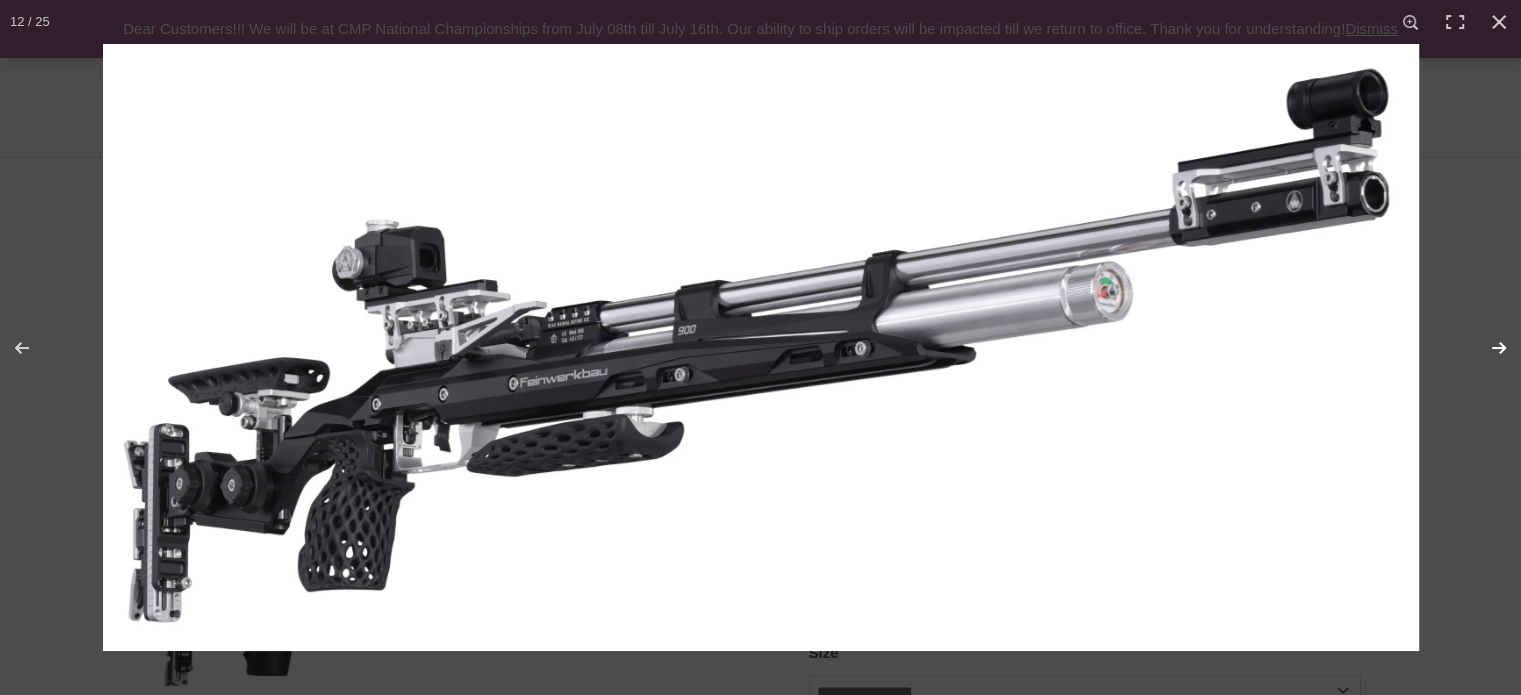 click at bounding box center [1486, 348] 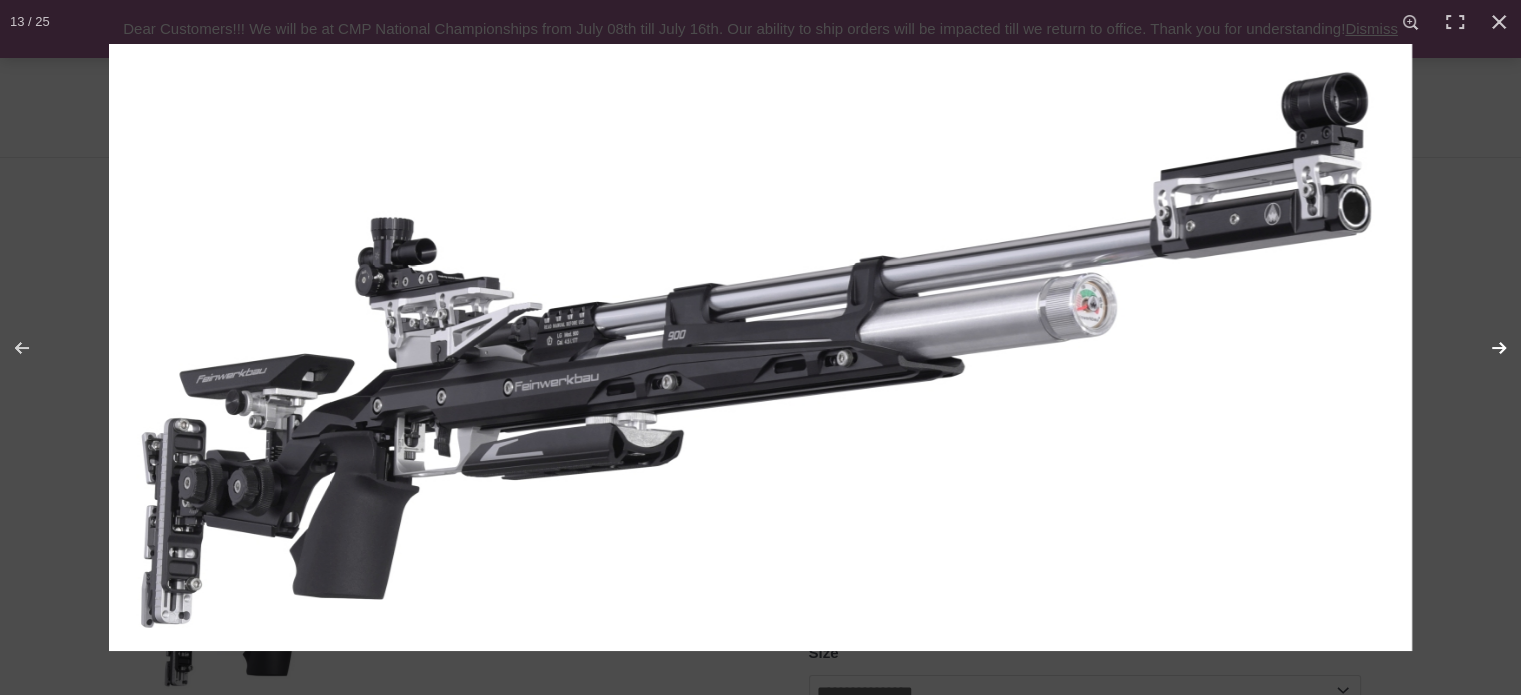 click at bounding box center (1486, 348) 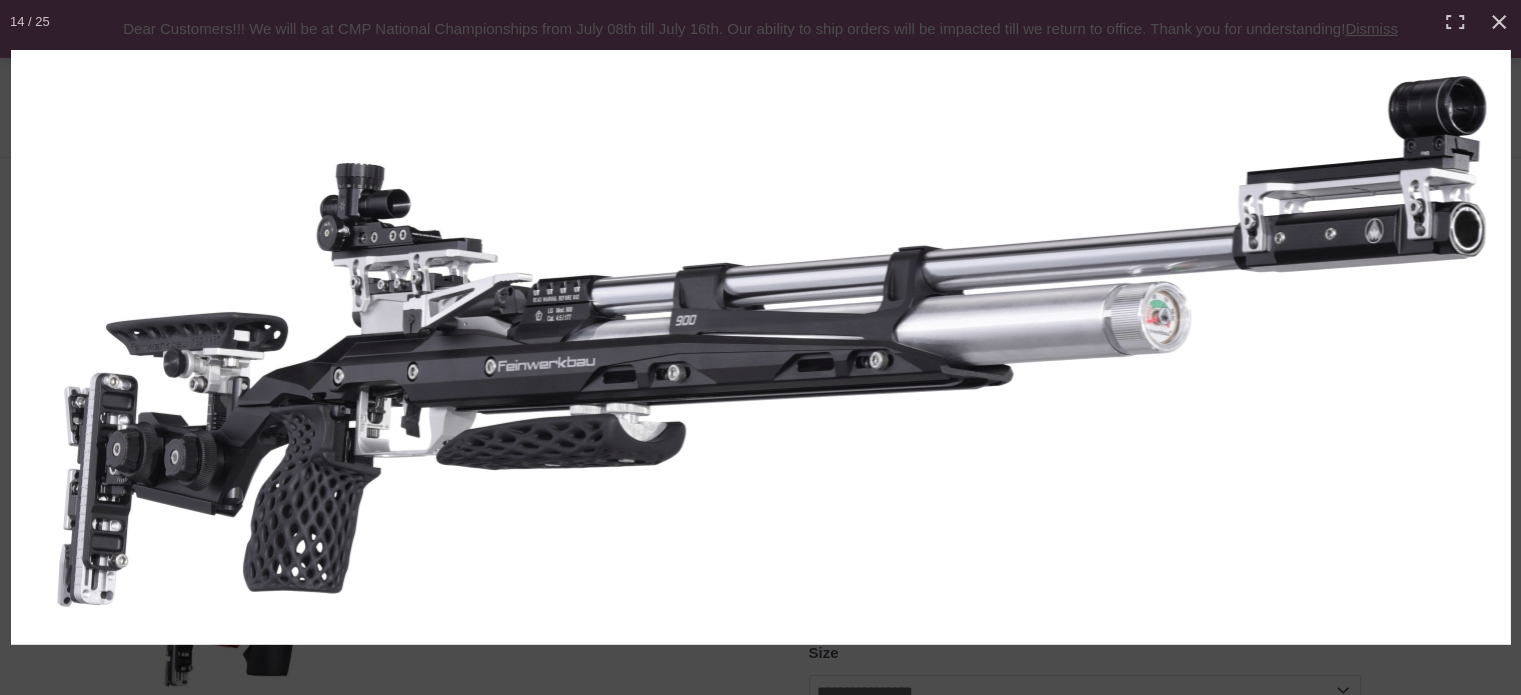 click at bounding box center (1486, 348) 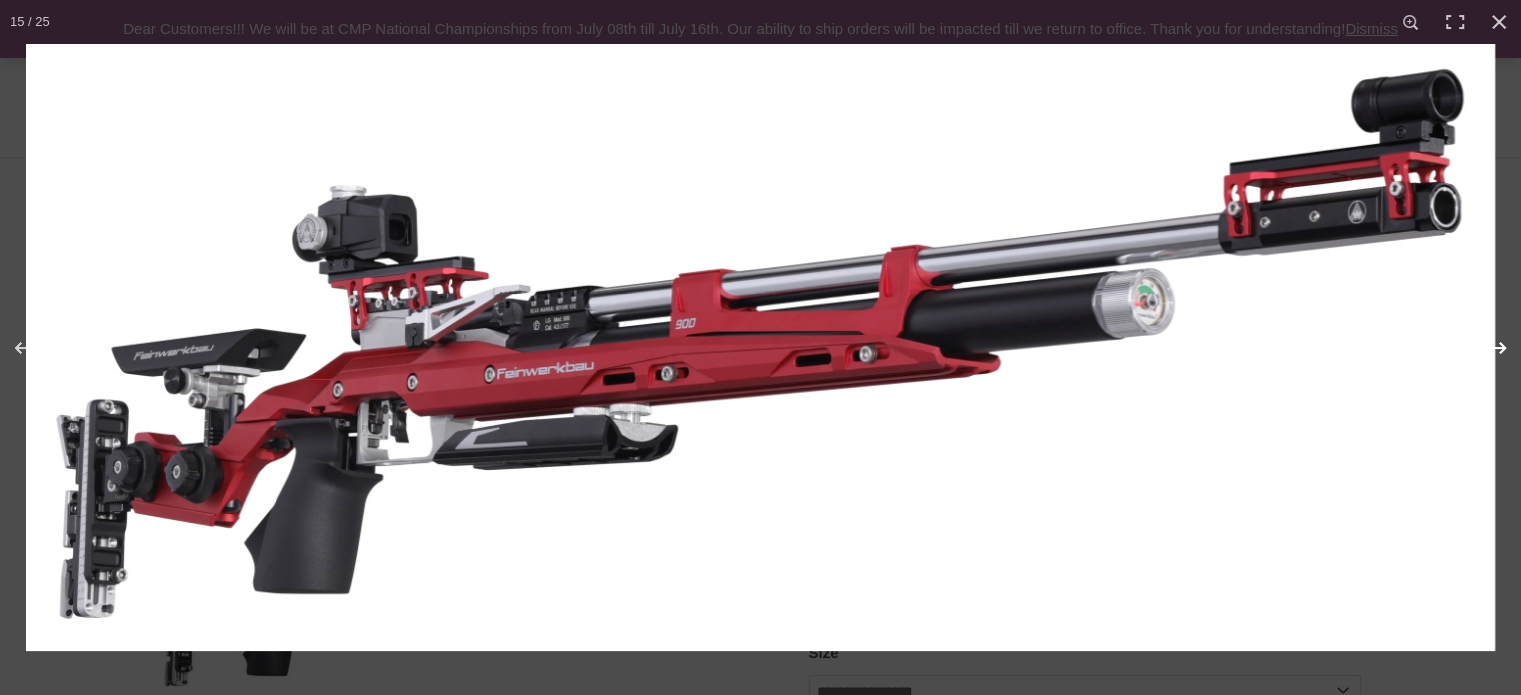click at bounding box center [1486, 348] 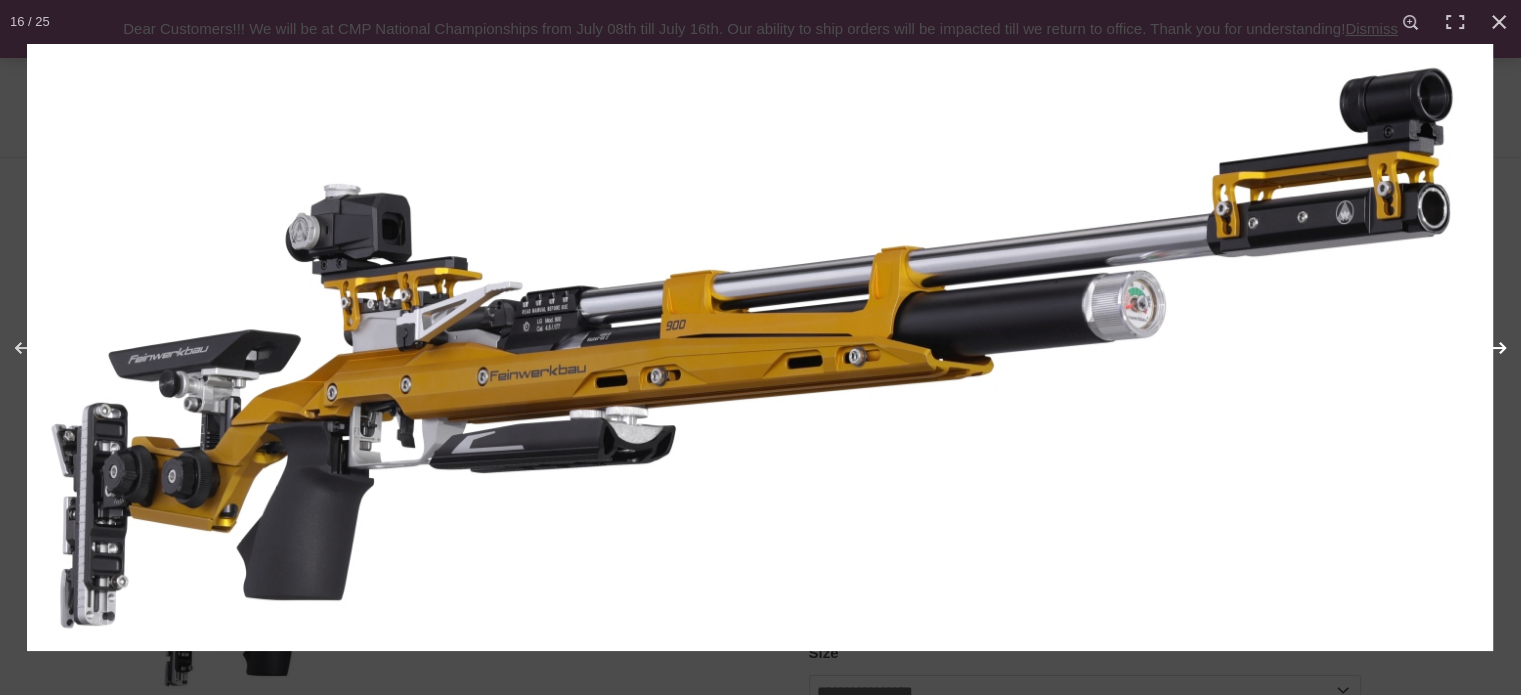 click at bounding box center [1486, 348] 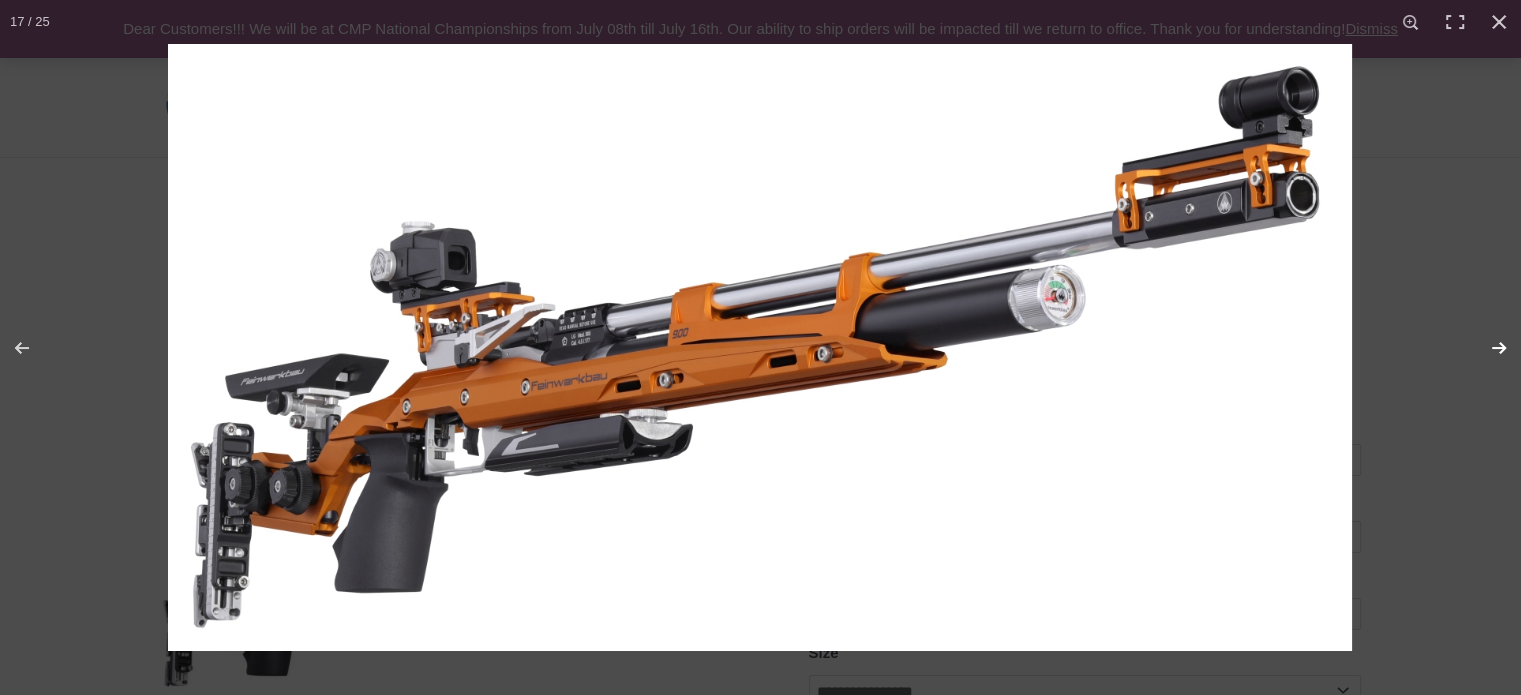click at bounding box center (1486, 348) 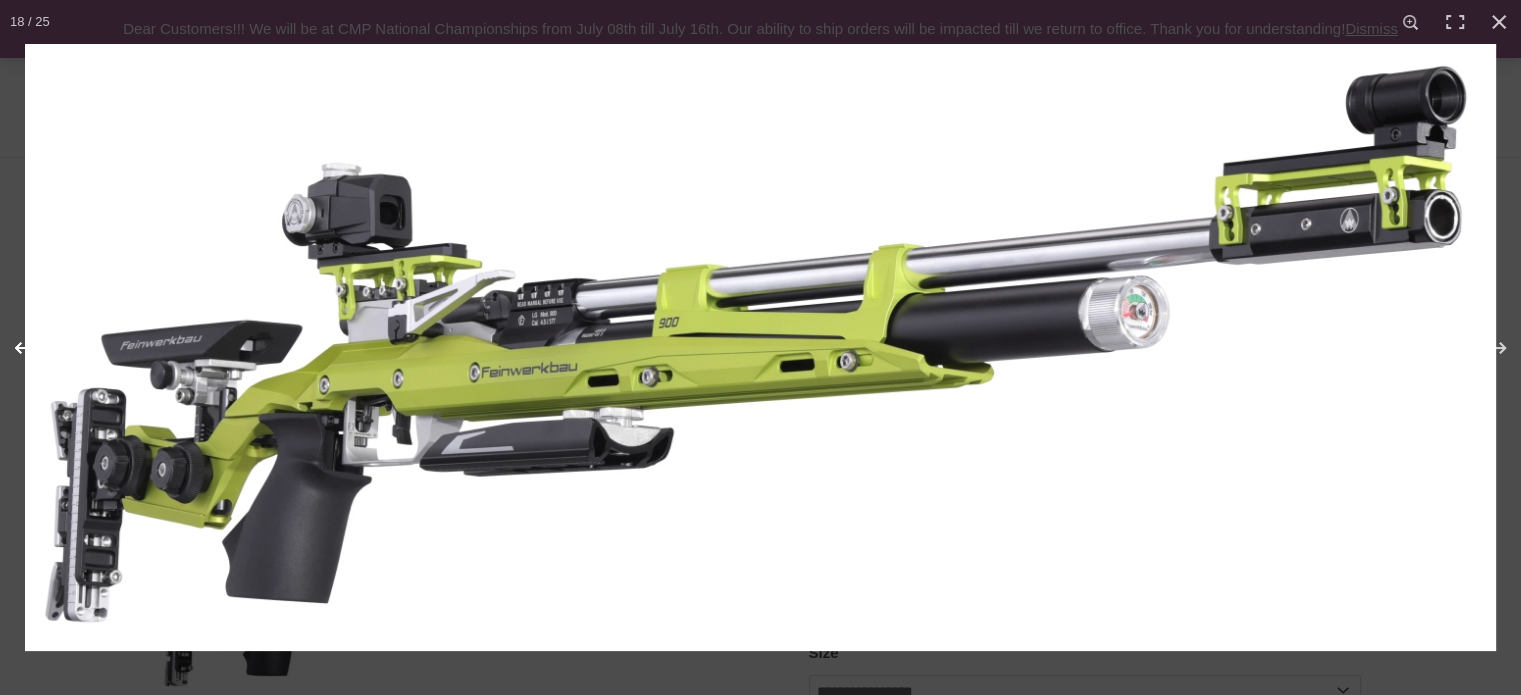click at bounding box center [35, 348] 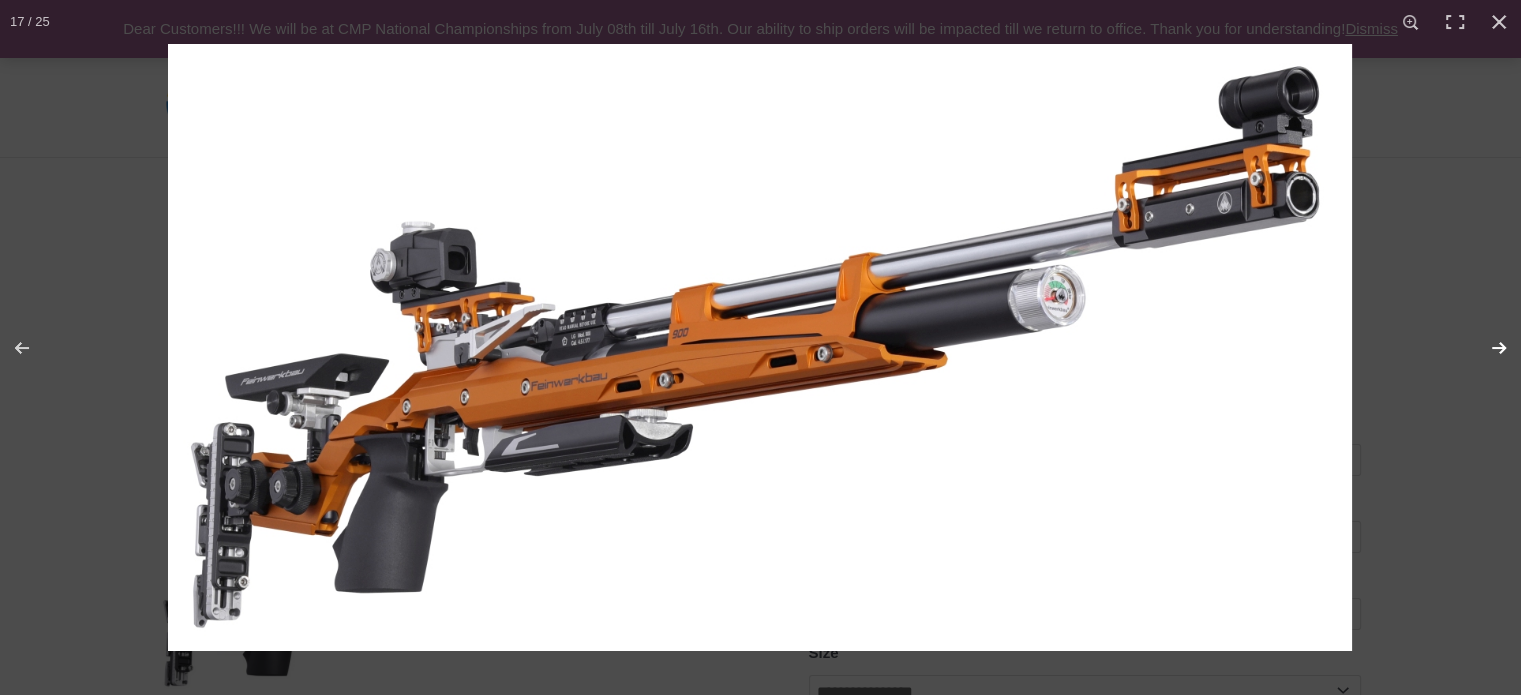 click at bounding box center [1486, 348] 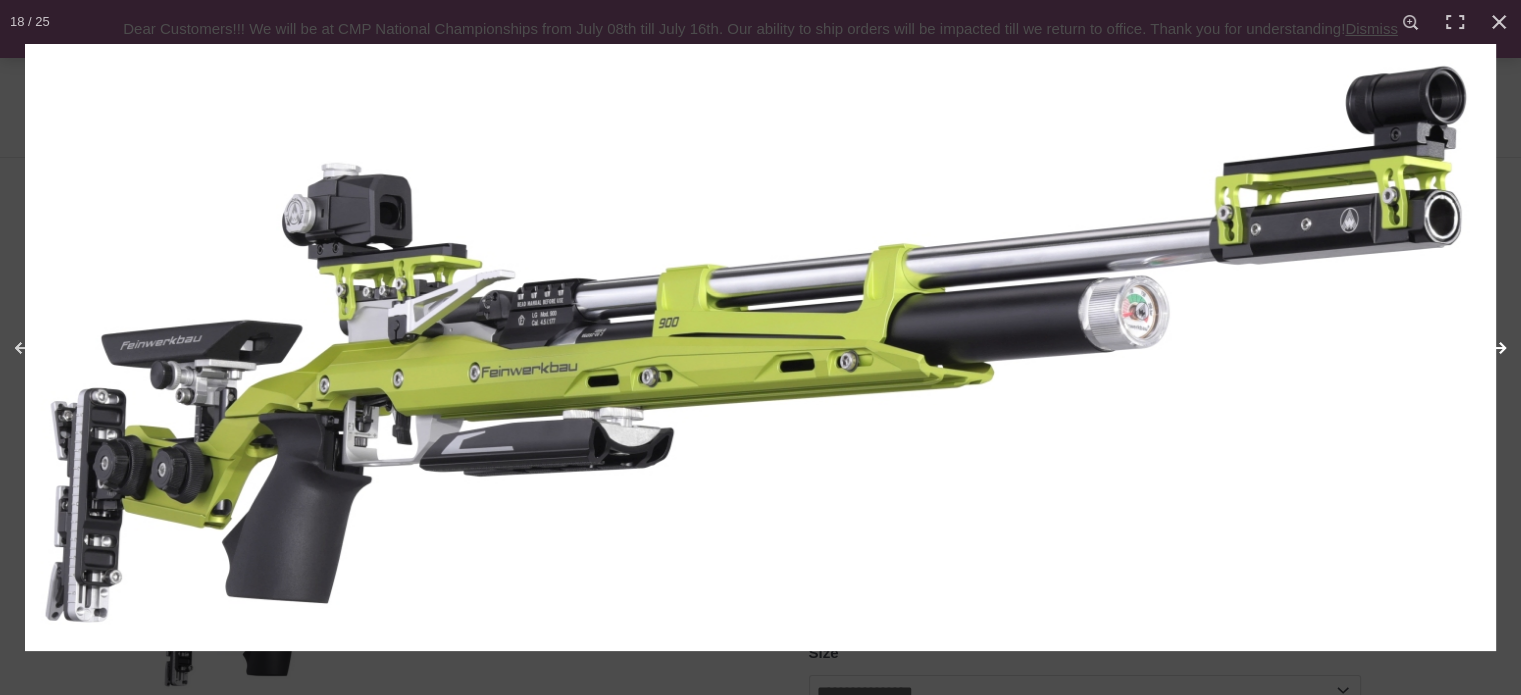 click at bounding box center (1486, 348) 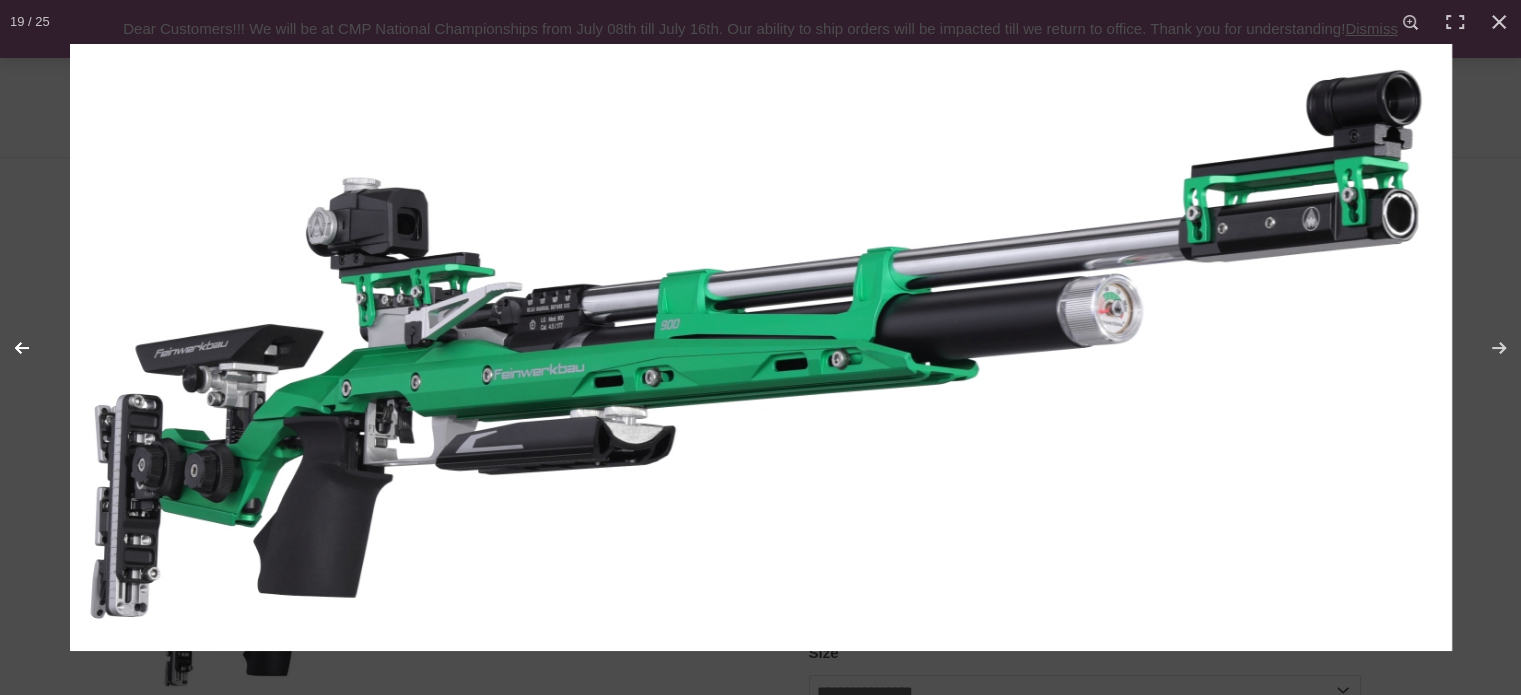 click at bounding box center (35, 348) 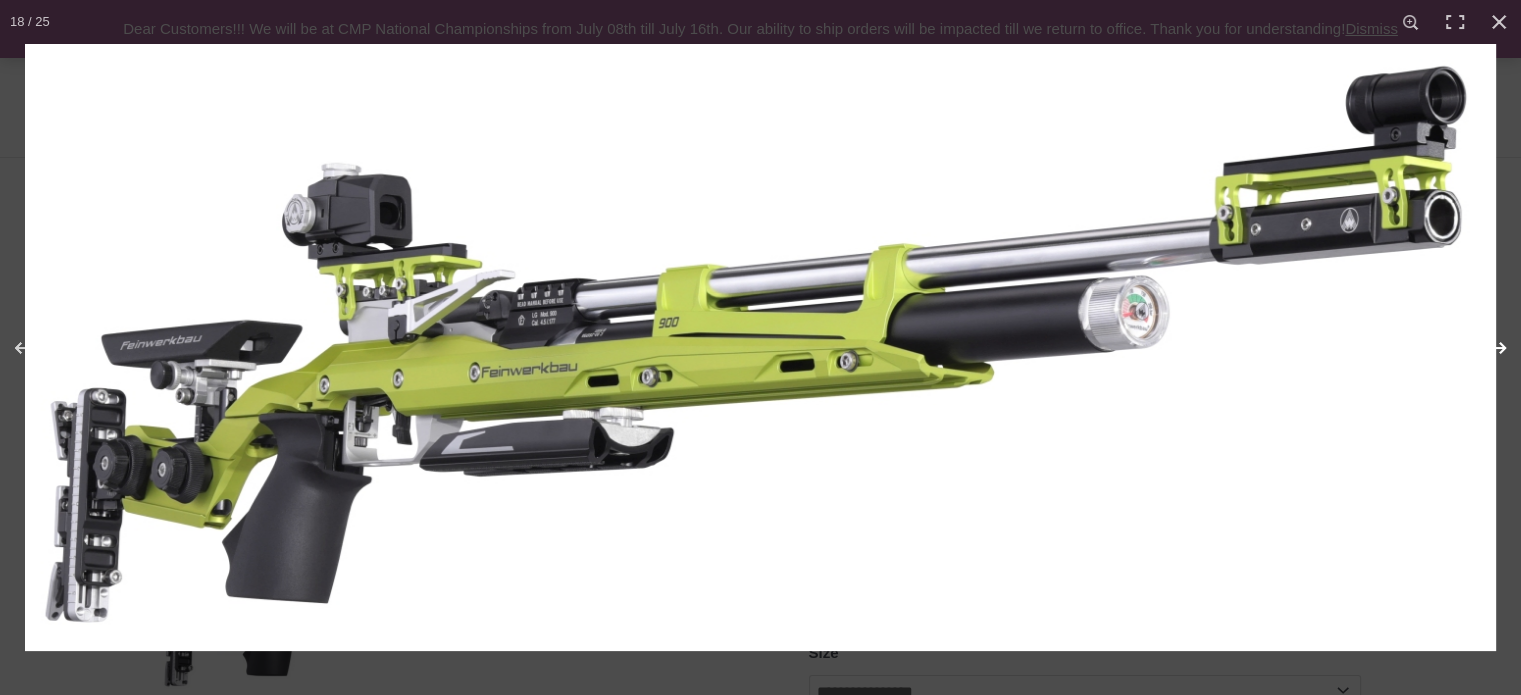 click at bounding box center (1486, 348) 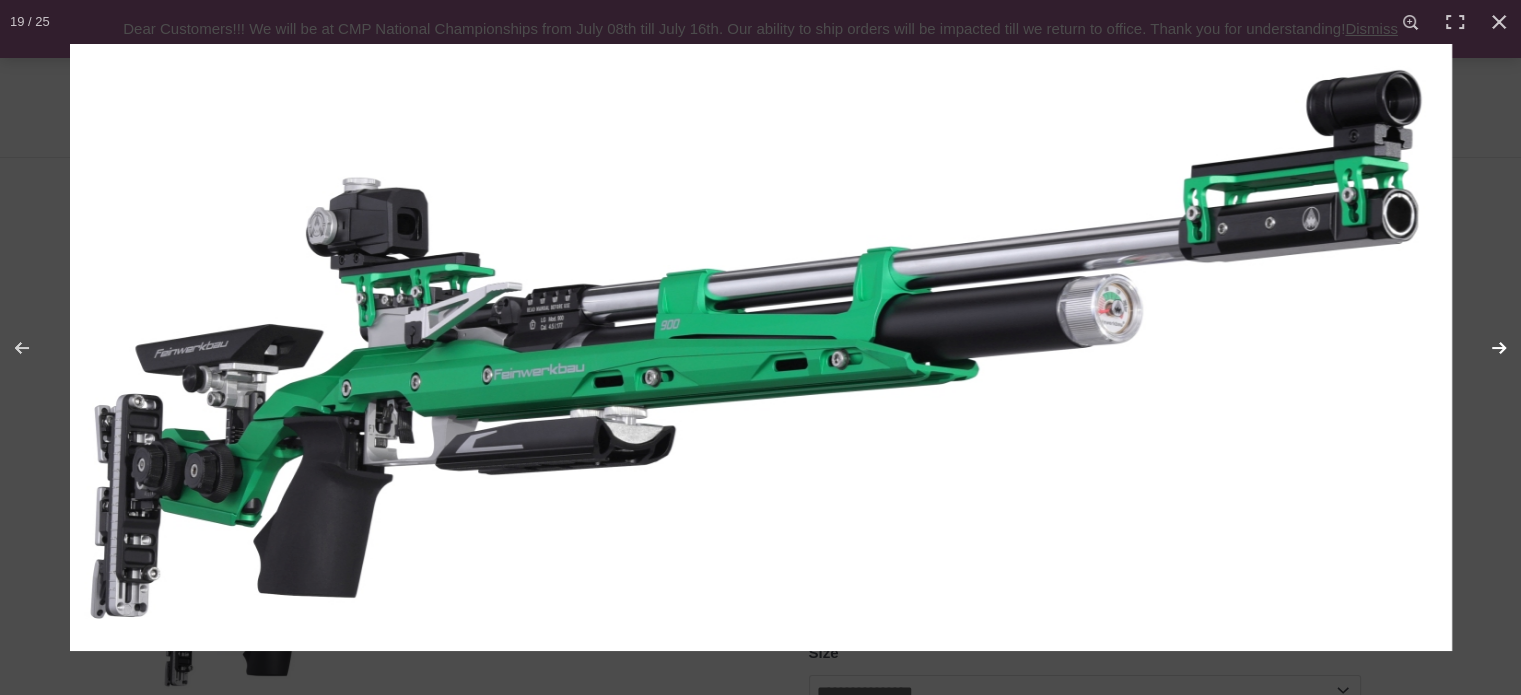 click at bounding box center [1486, 348] 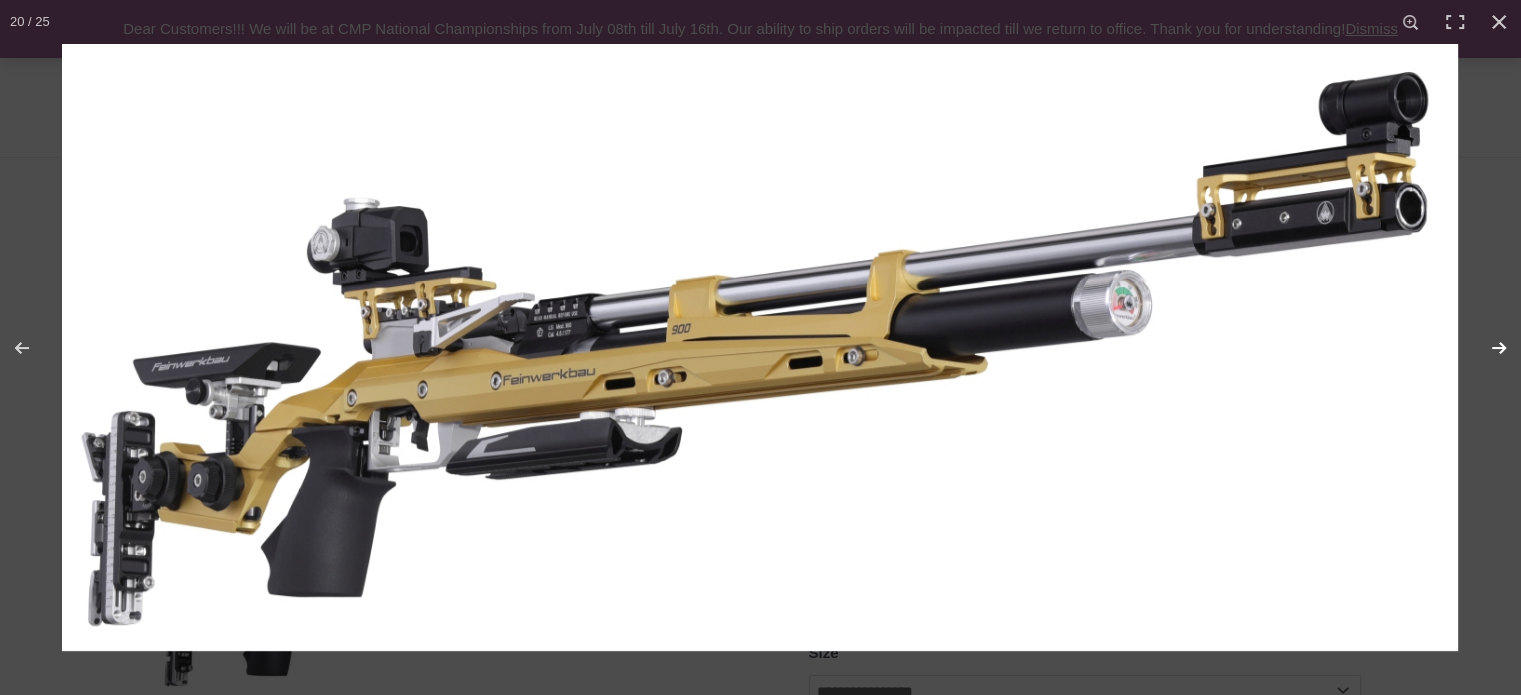 click at bounding box center [1486, 348] 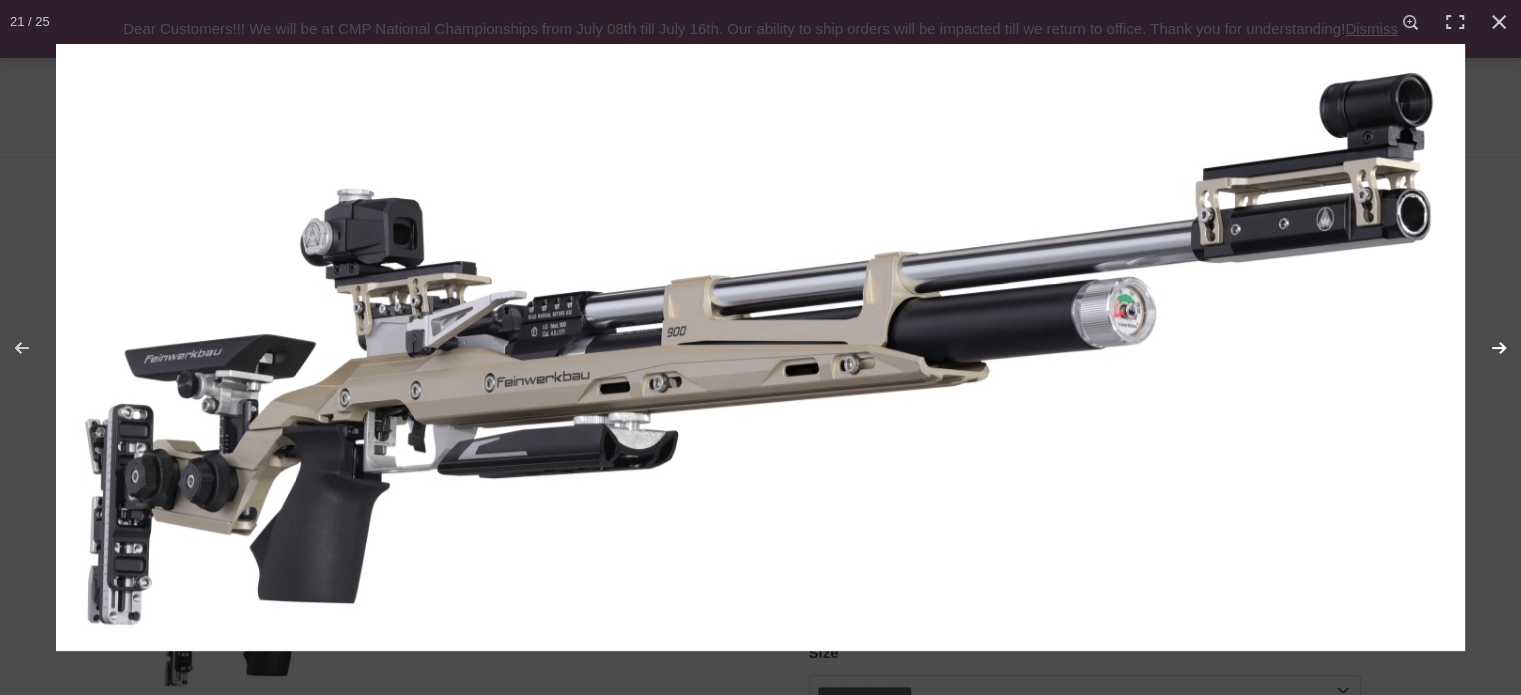 click at bounding box center [1486, 348] 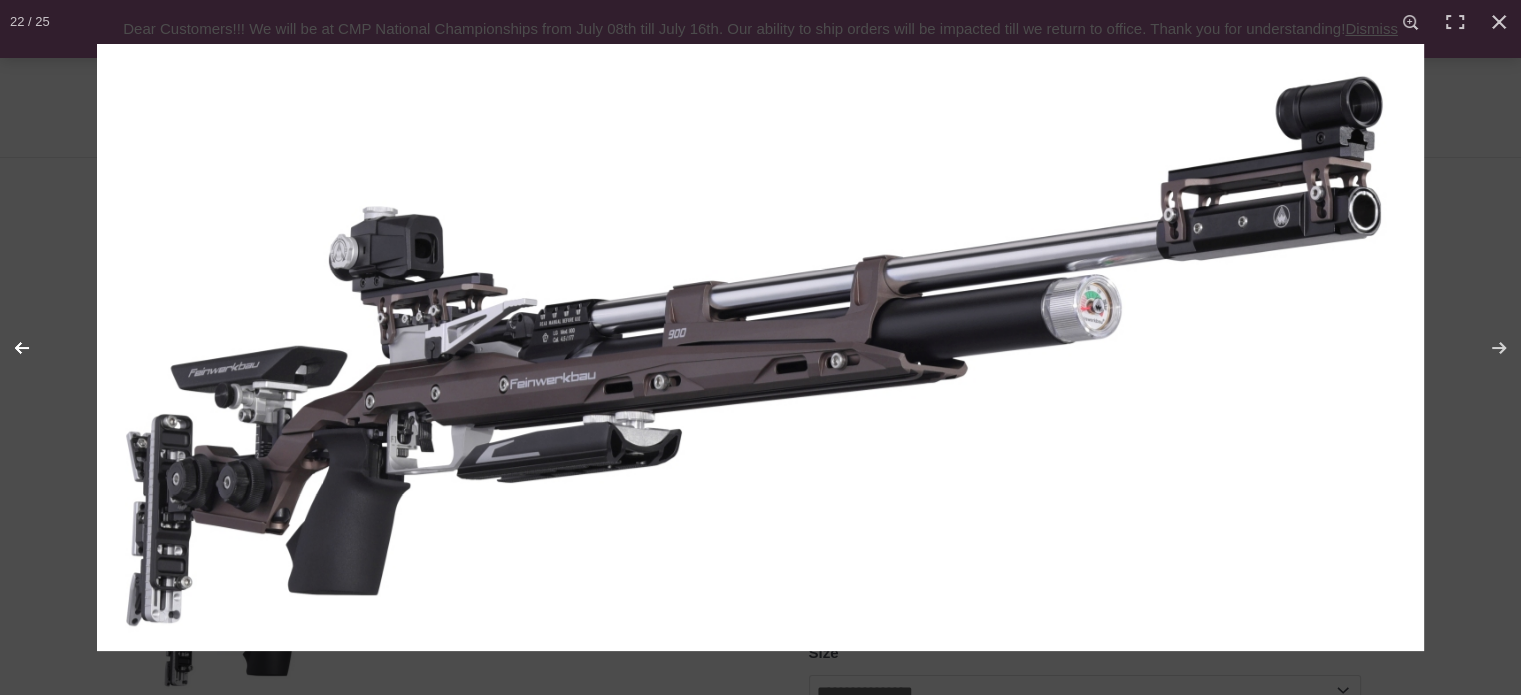 click at bounding box center (35, 348) 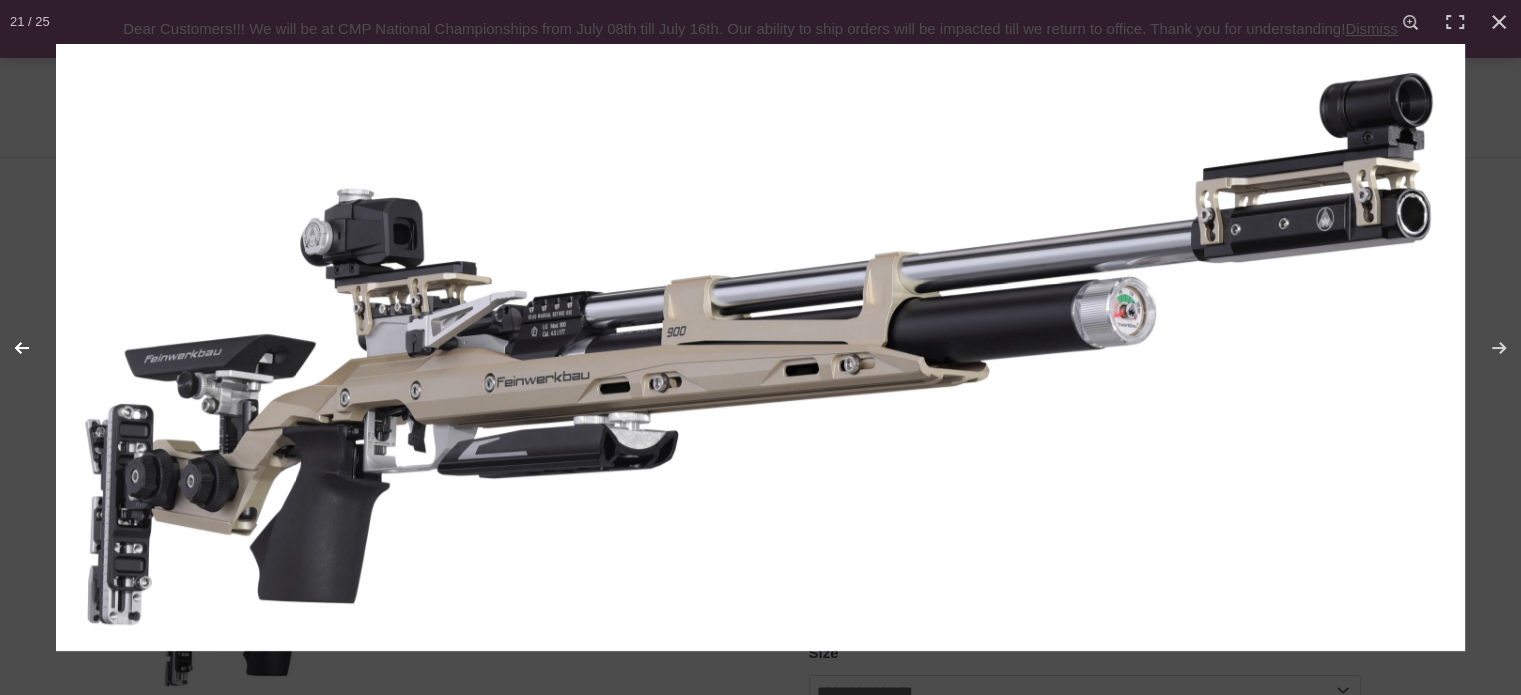 click at bounding box center [35, 348] 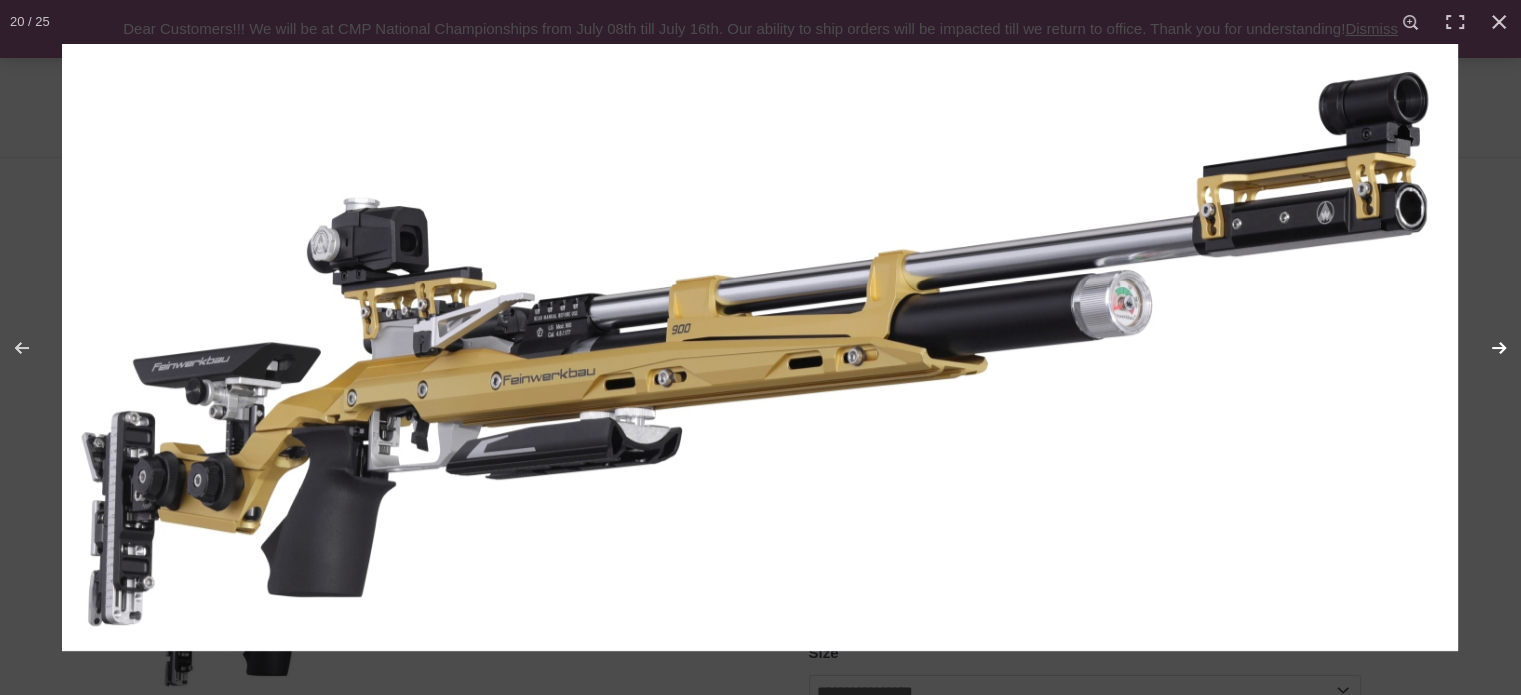 click at bounding box center [1486, 348] 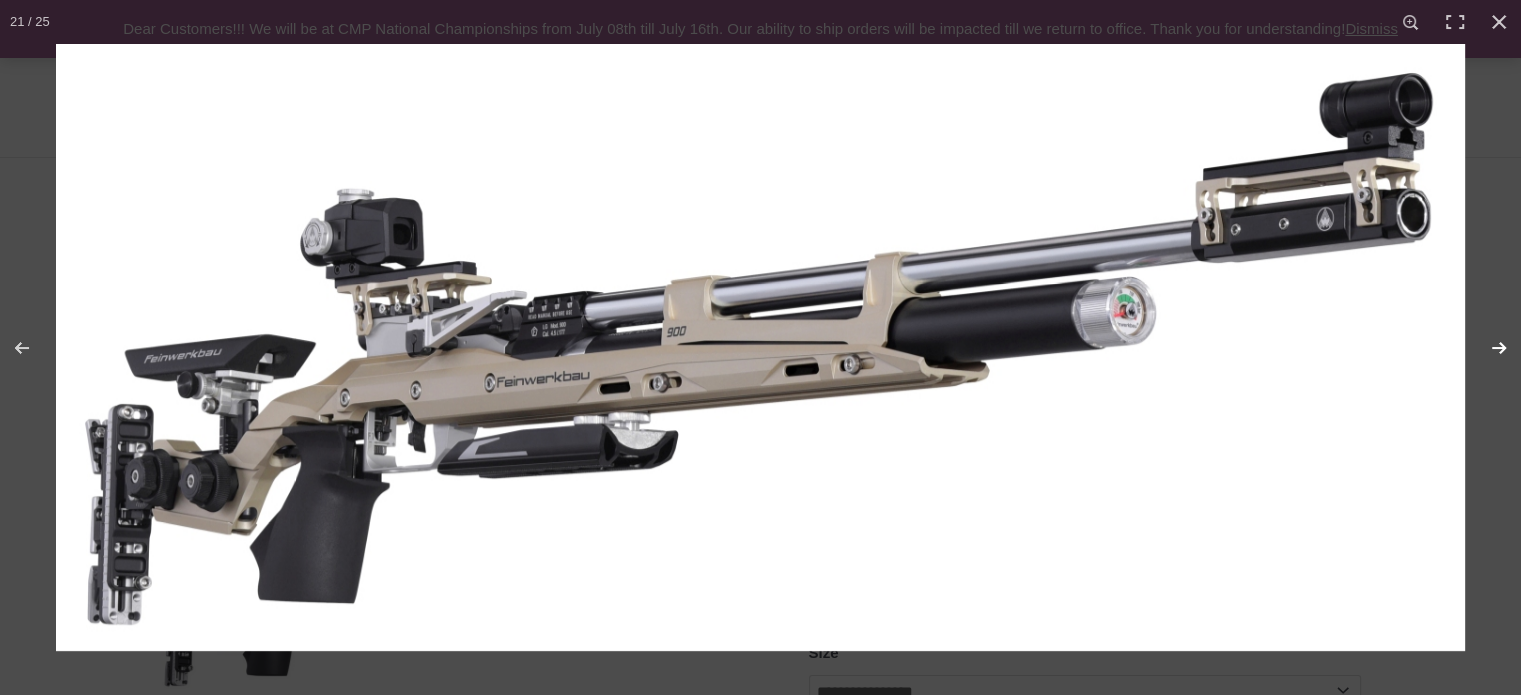 click at bounding box center [1486, 348] 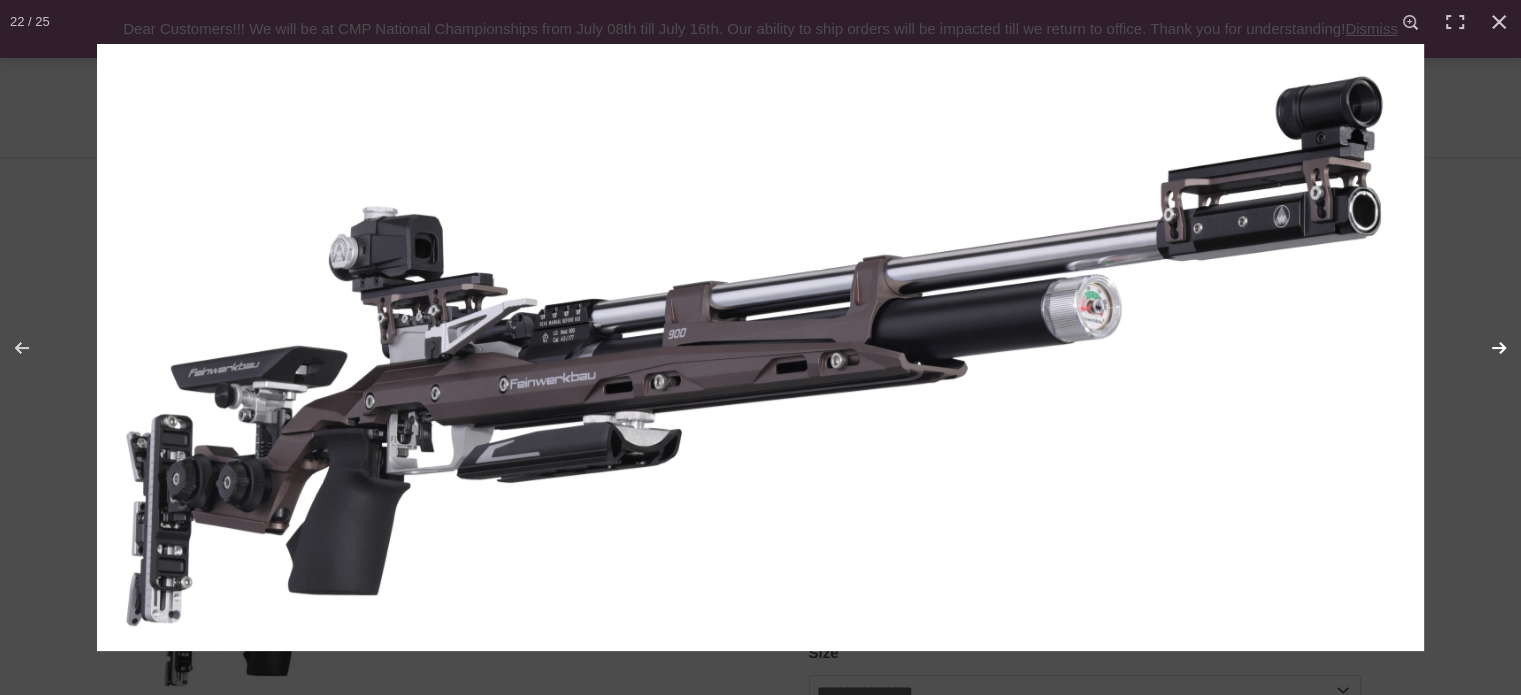 click at bounding box center (1486, 348) 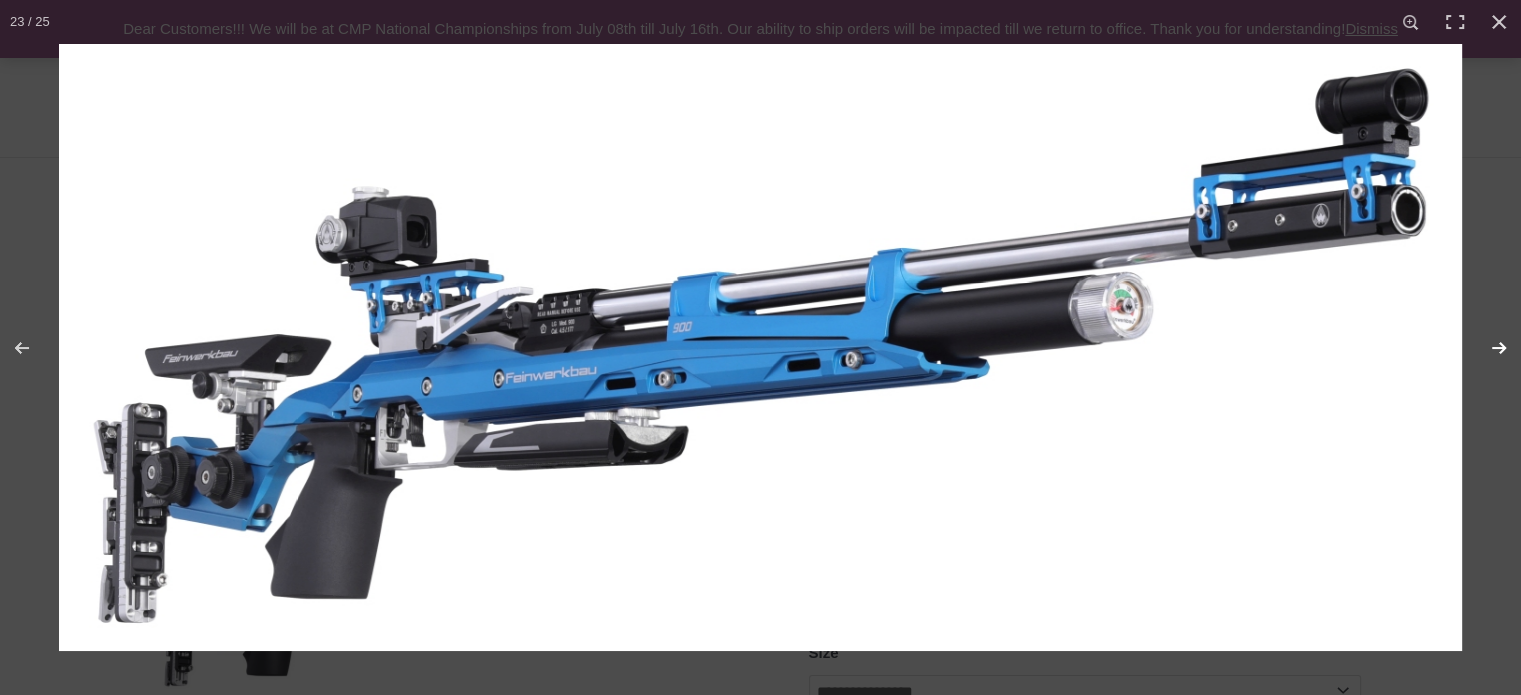 click at bounding box center [1486, 348] 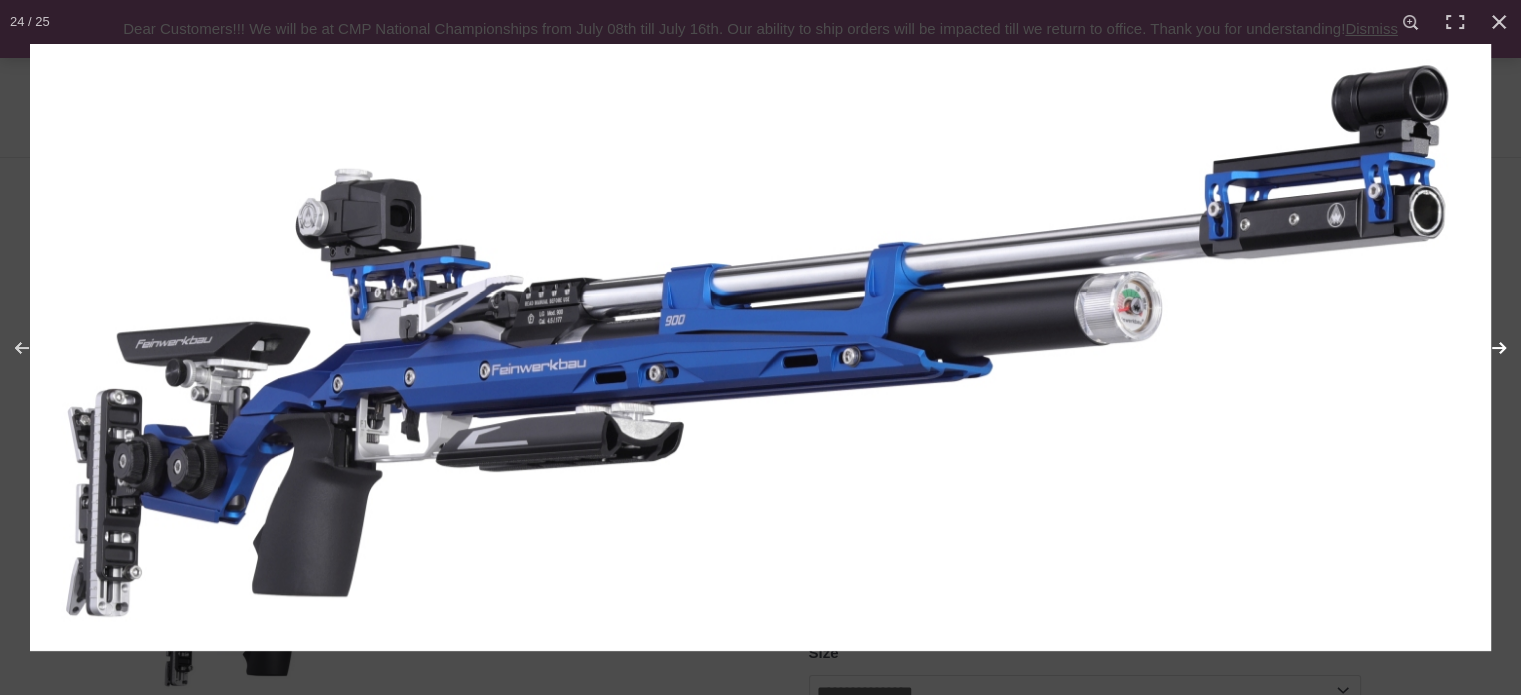 click at bounding box center [1486, 348] 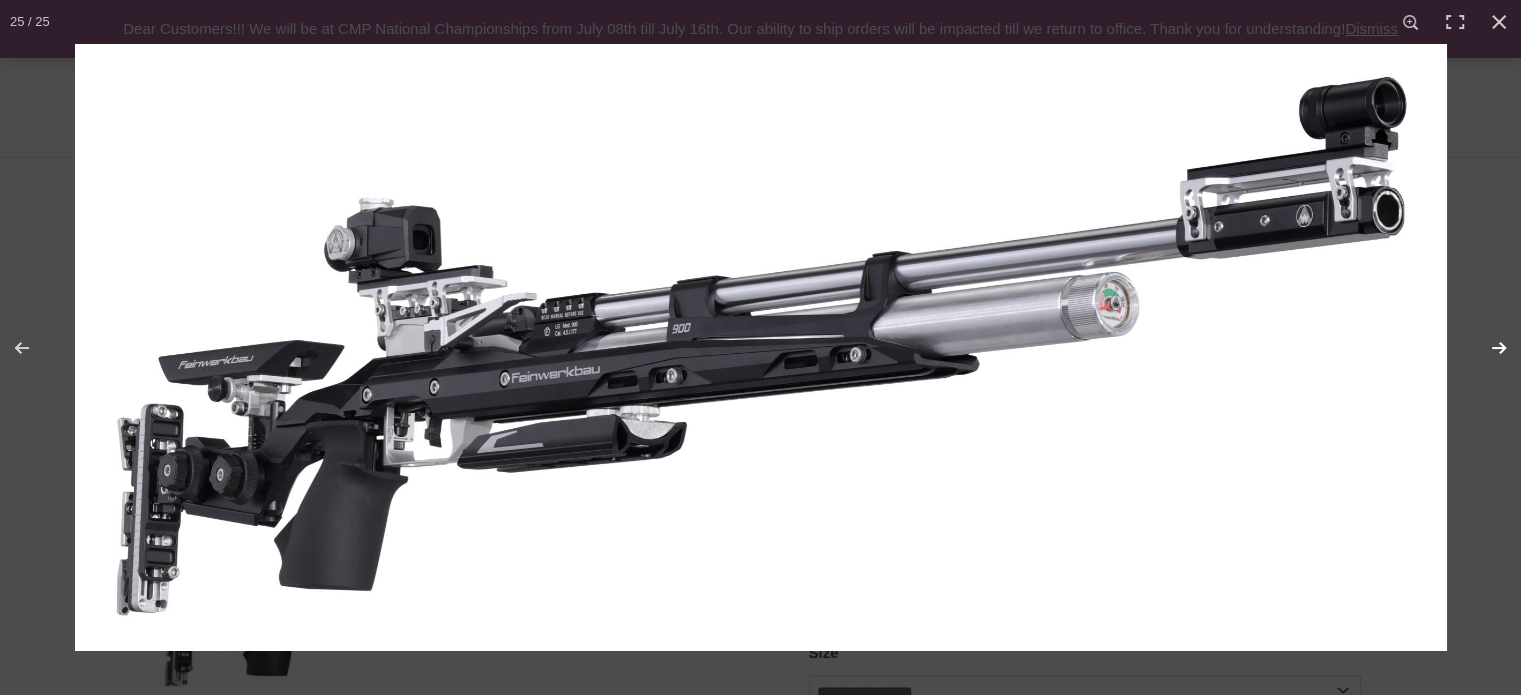 click at bounding box center (1486, 348) 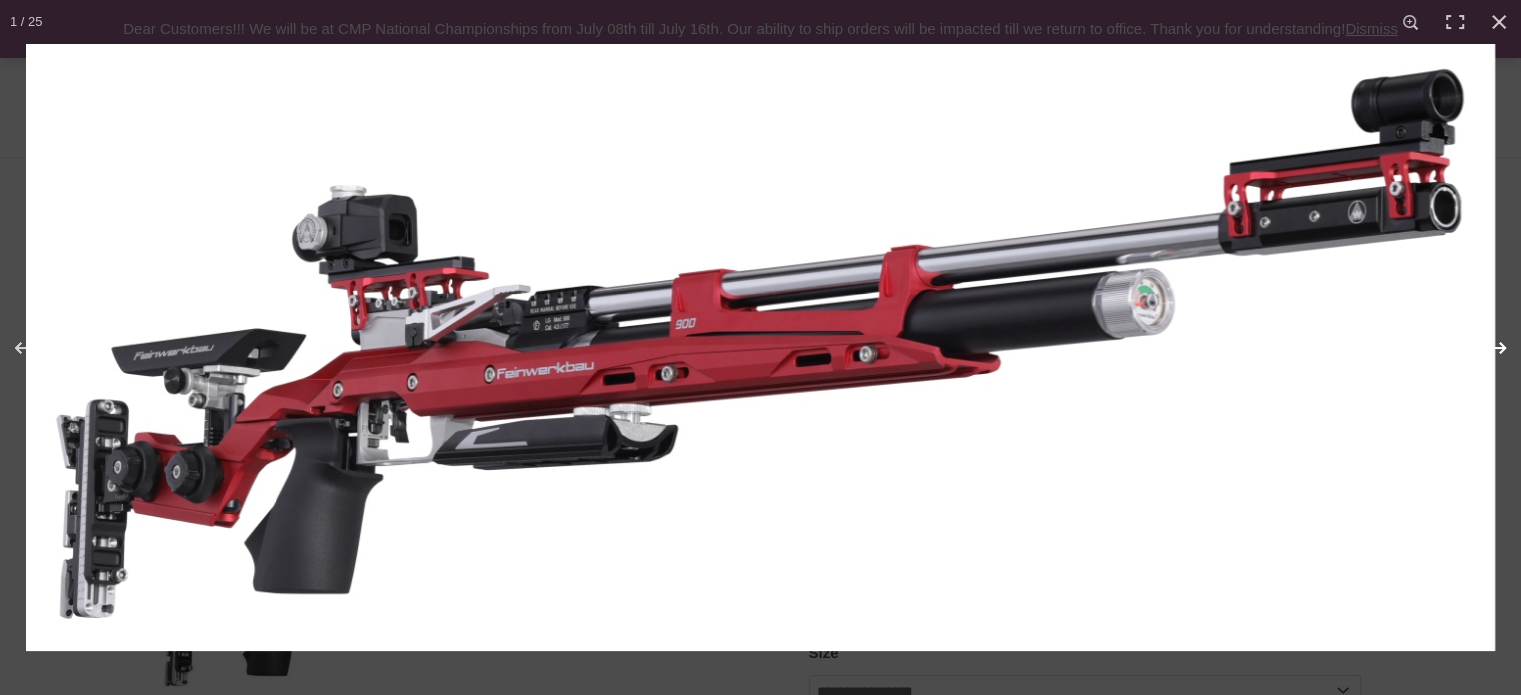 click at bounding box center [1486, 348] 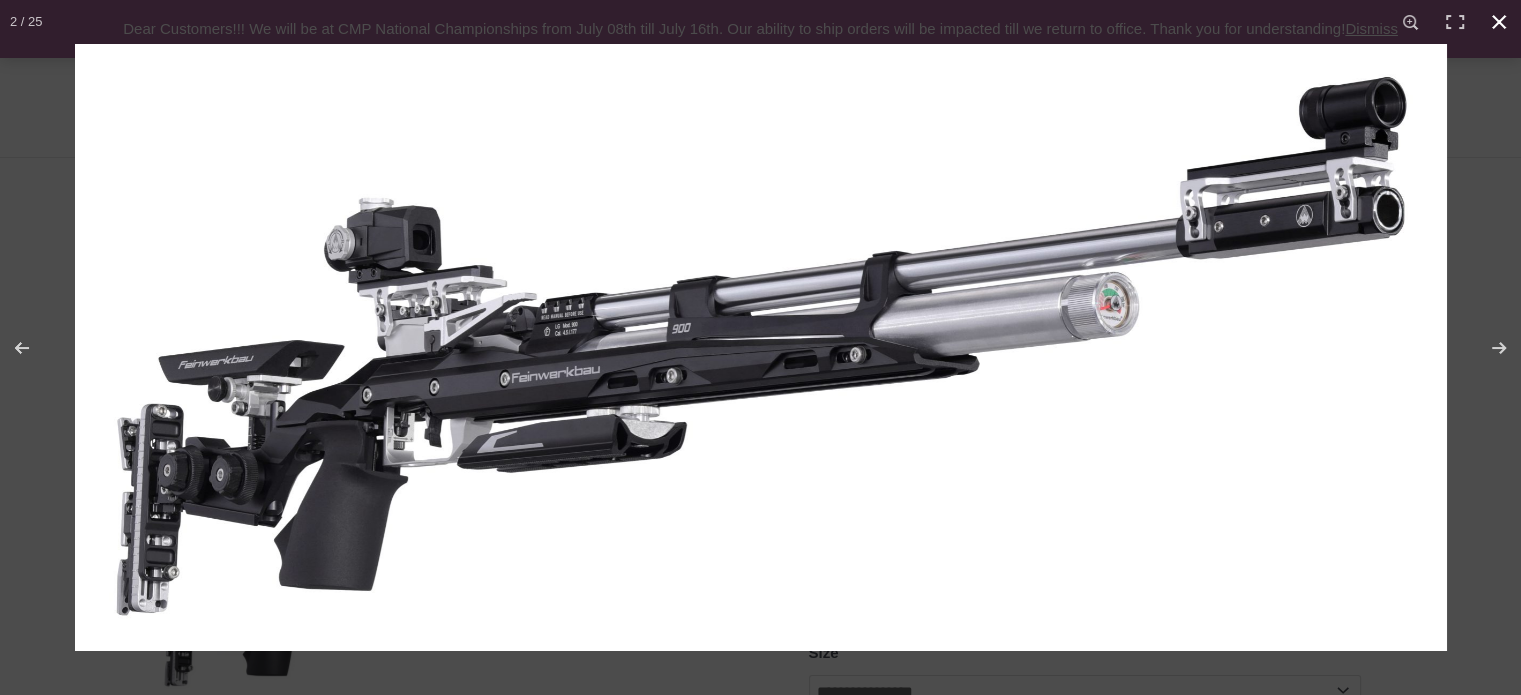 click at bounding box center [1499, 22] 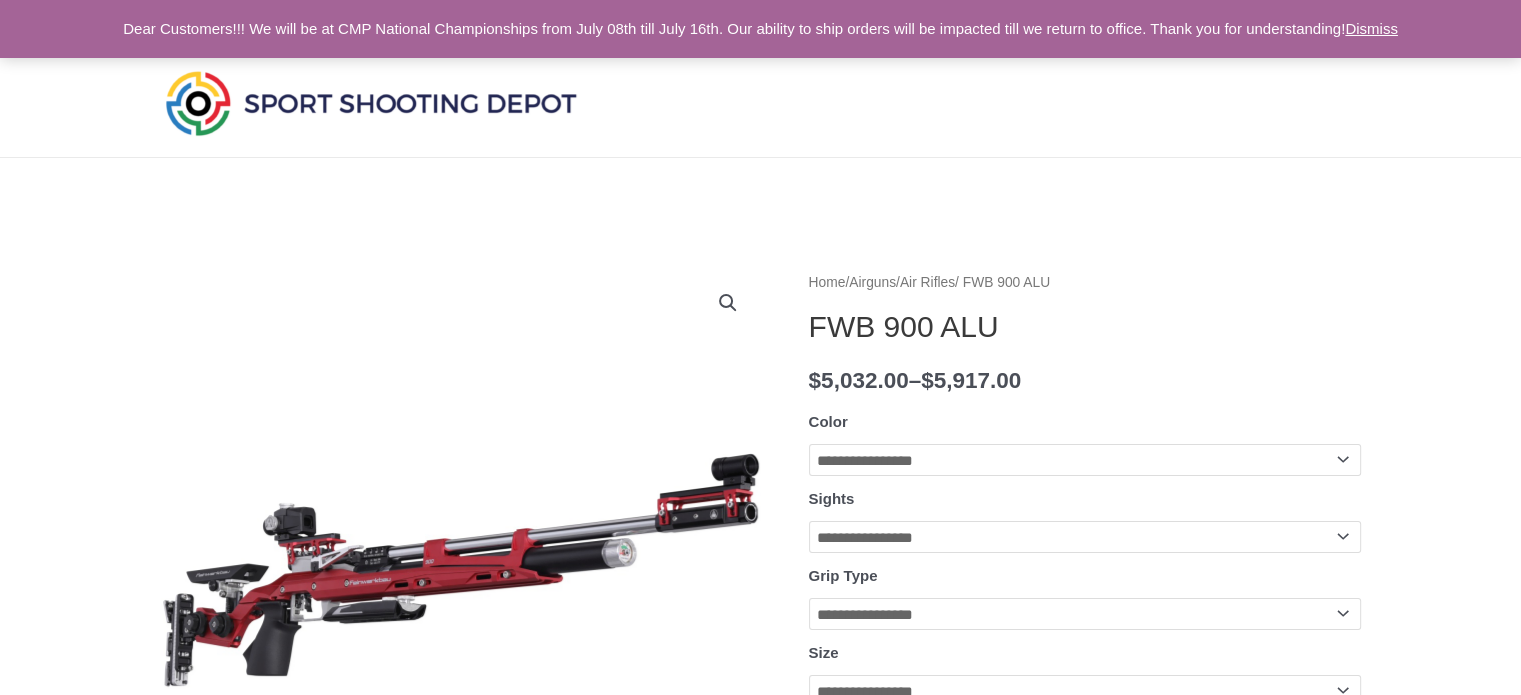 click on "**********" 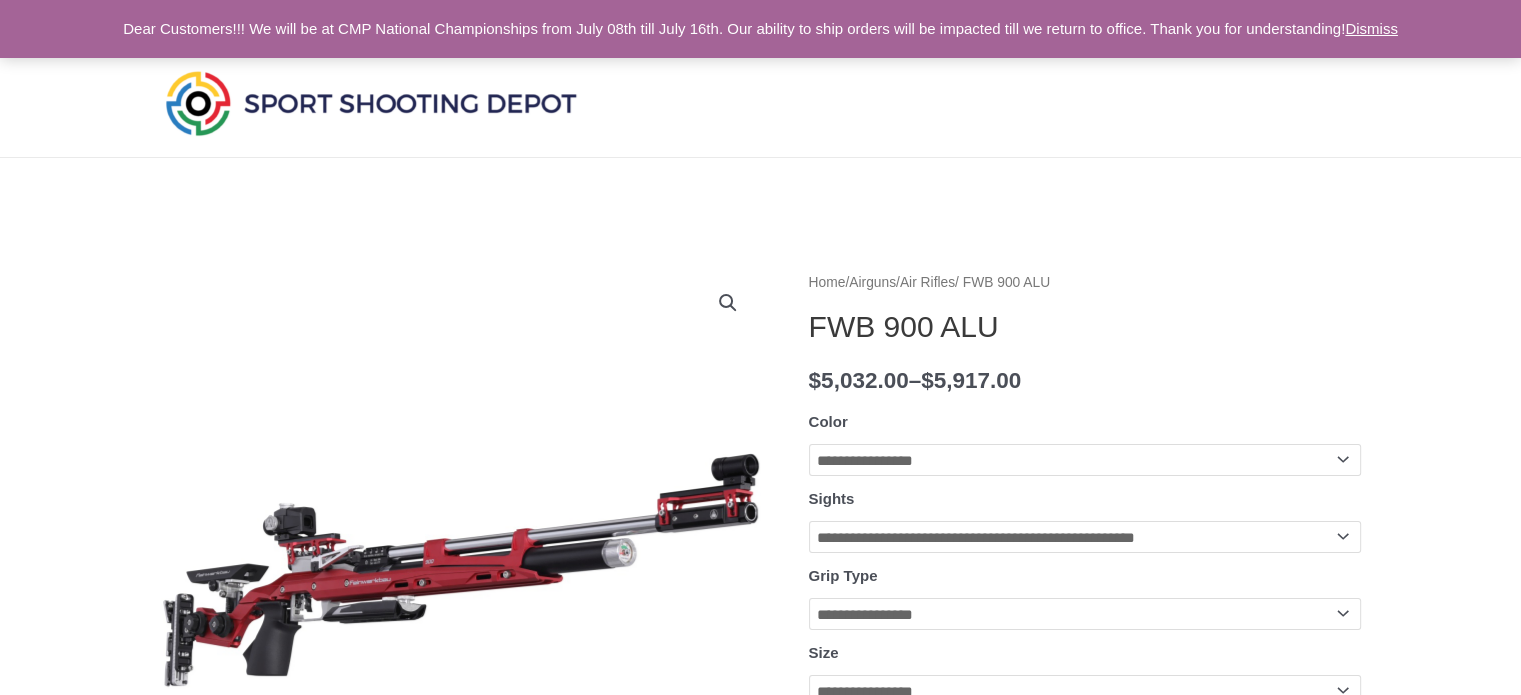click on "**********" 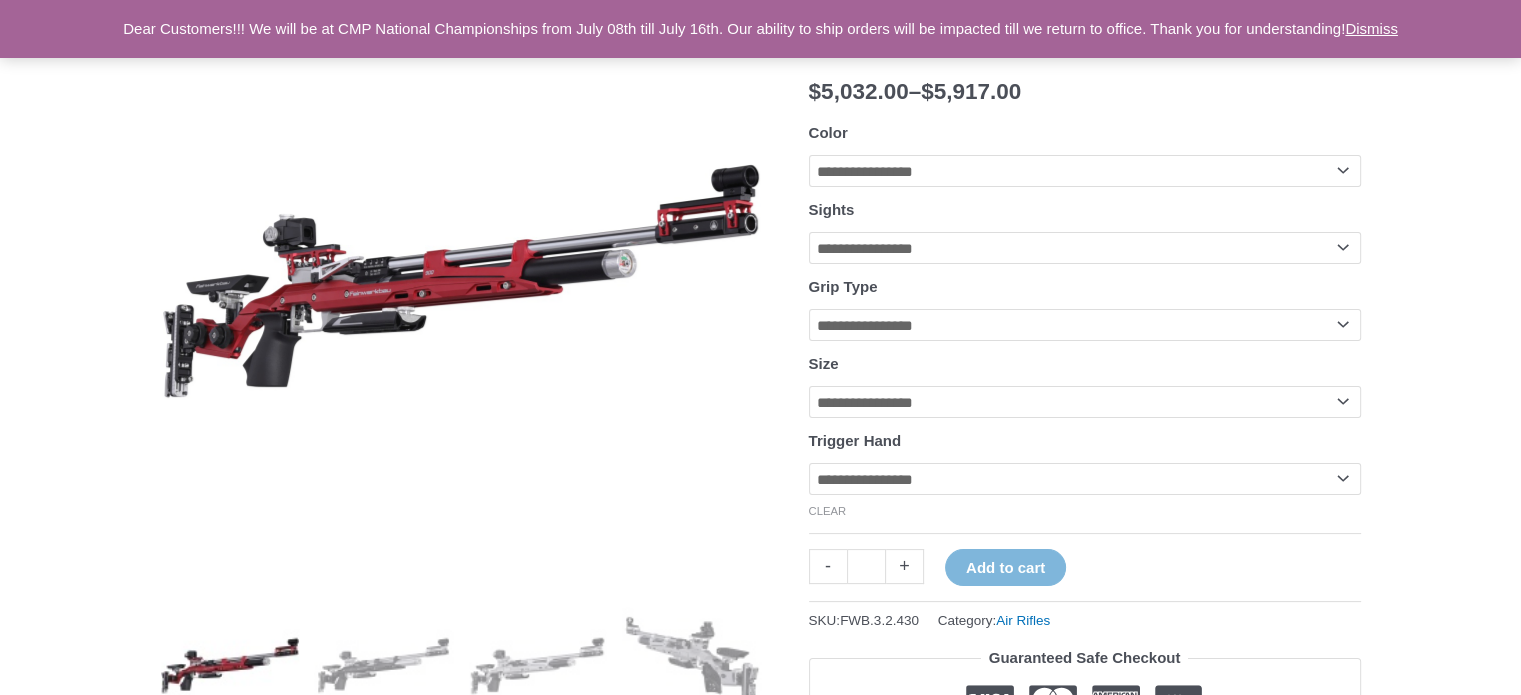 scroll, scrollTop: 304, scrollLeft: 0, axis: vertical 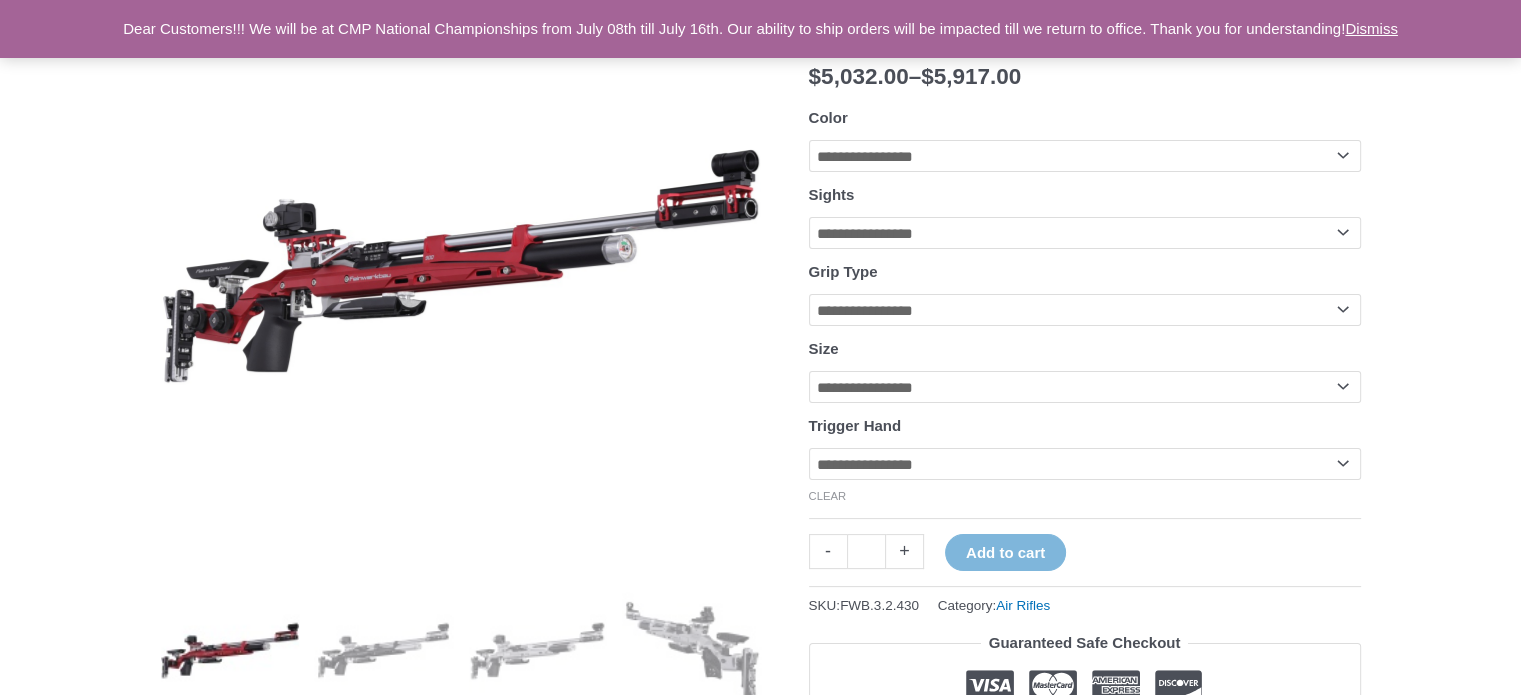 click on "**********" 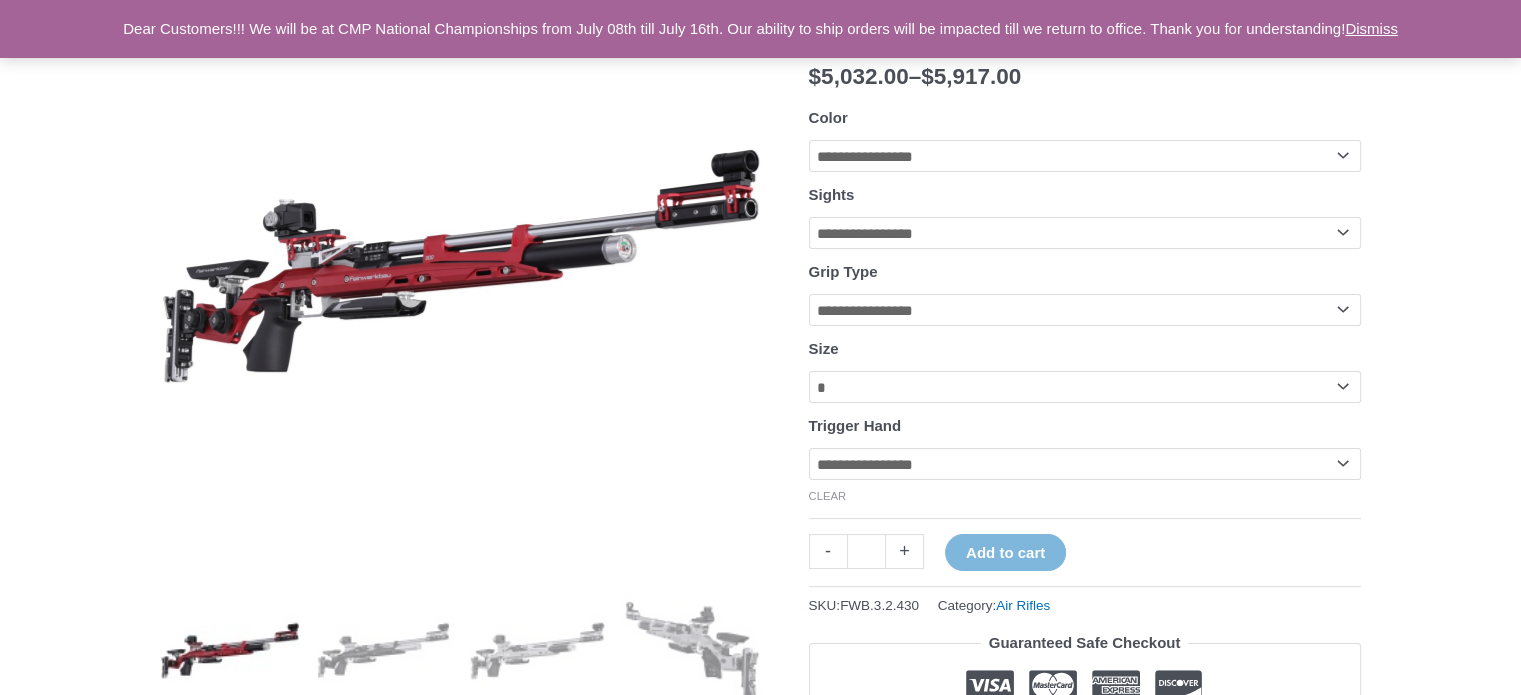 click on "**********" 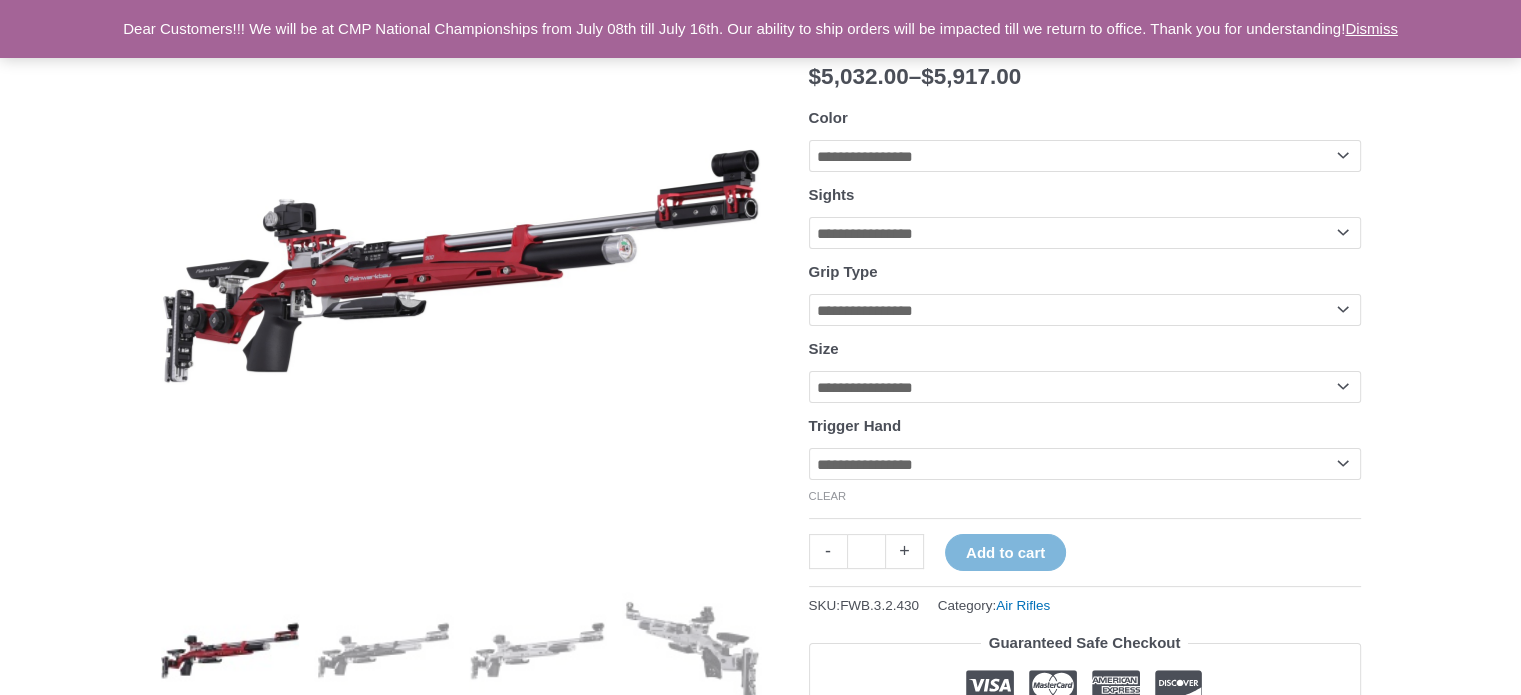 click on "**********" 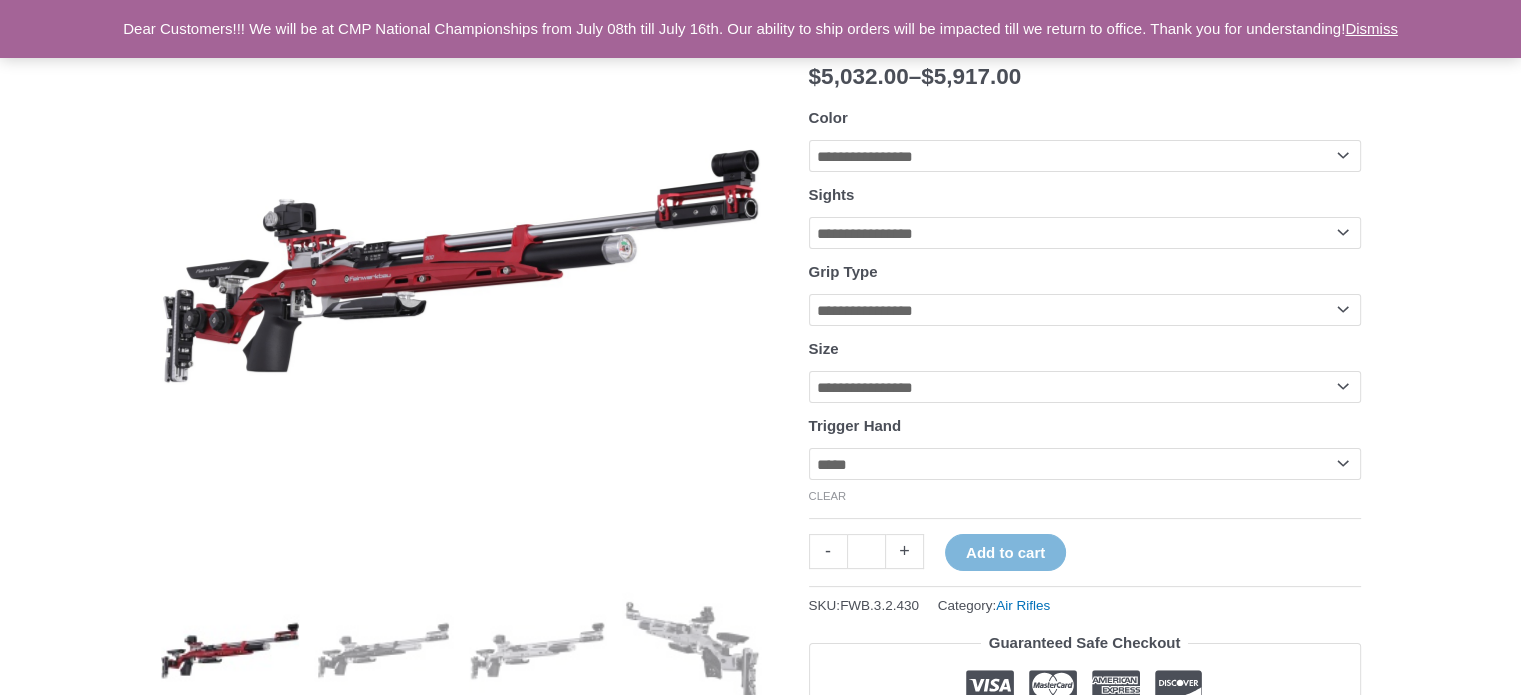 click on "**********" 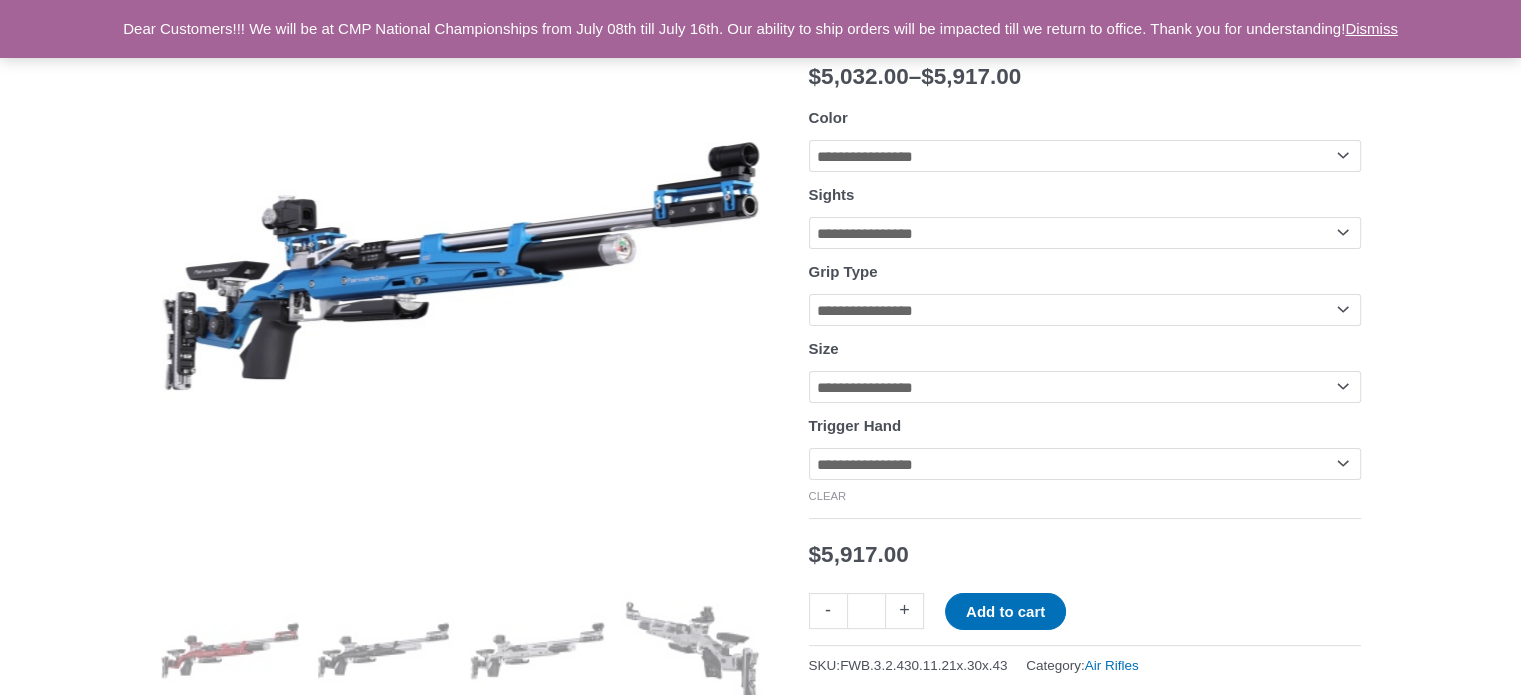 click on "**********" 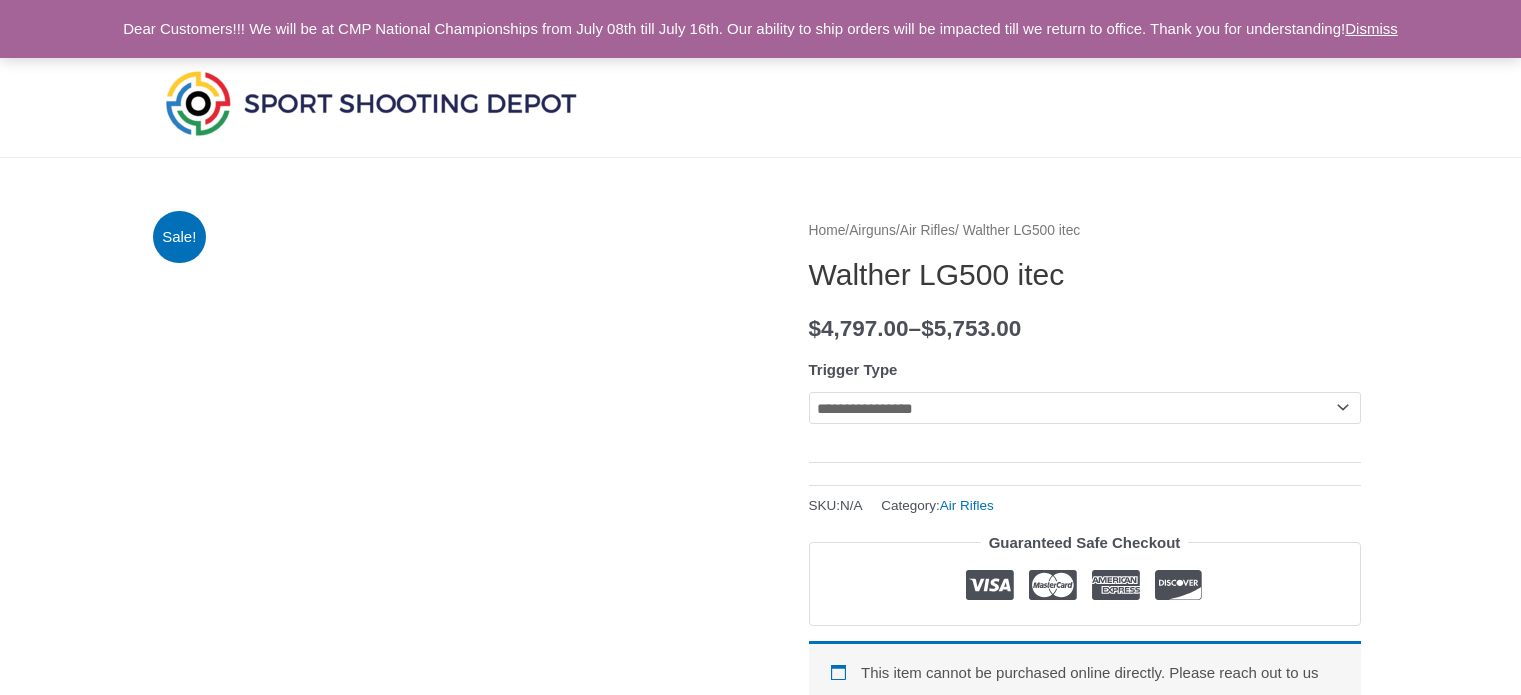 scroll, scrollTop: 0, scrollLeft: 0, axis: both 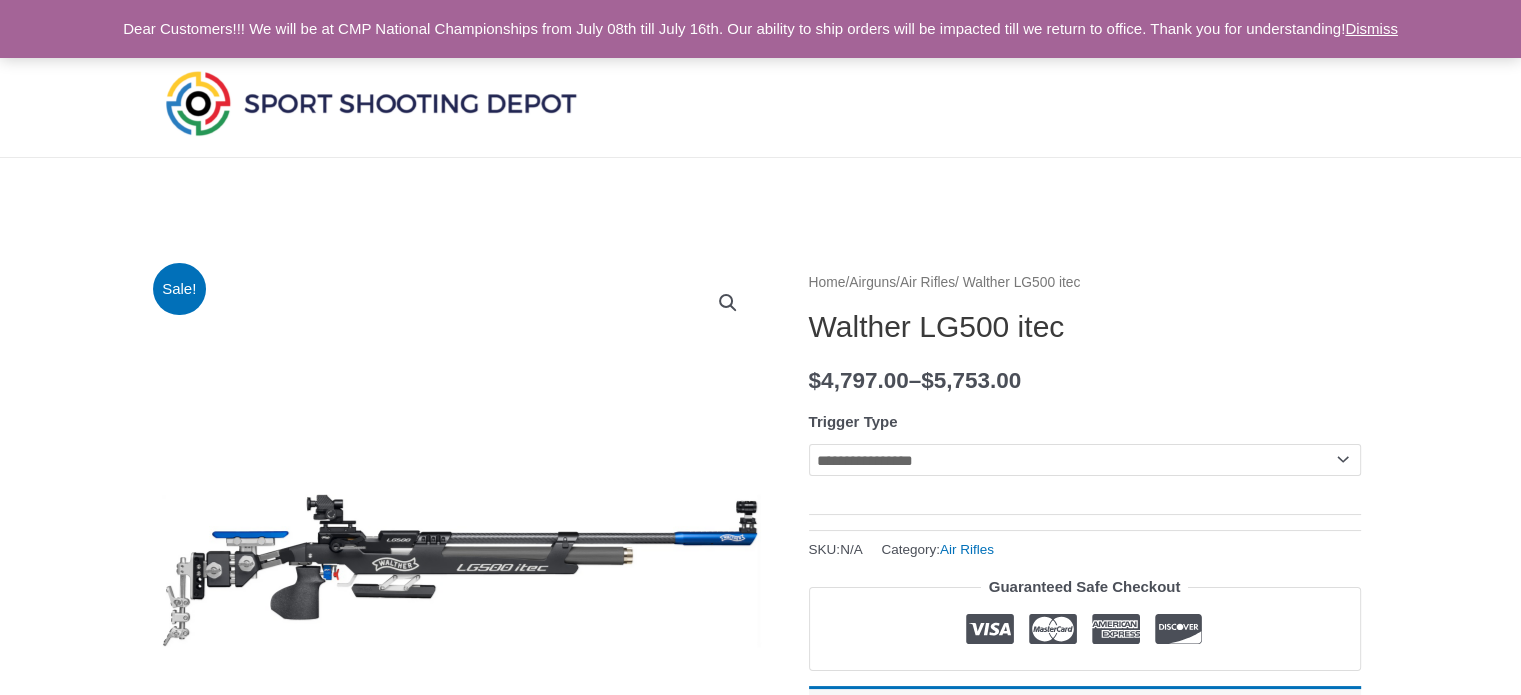 click on "🔍" at bounding box center [728, 303] 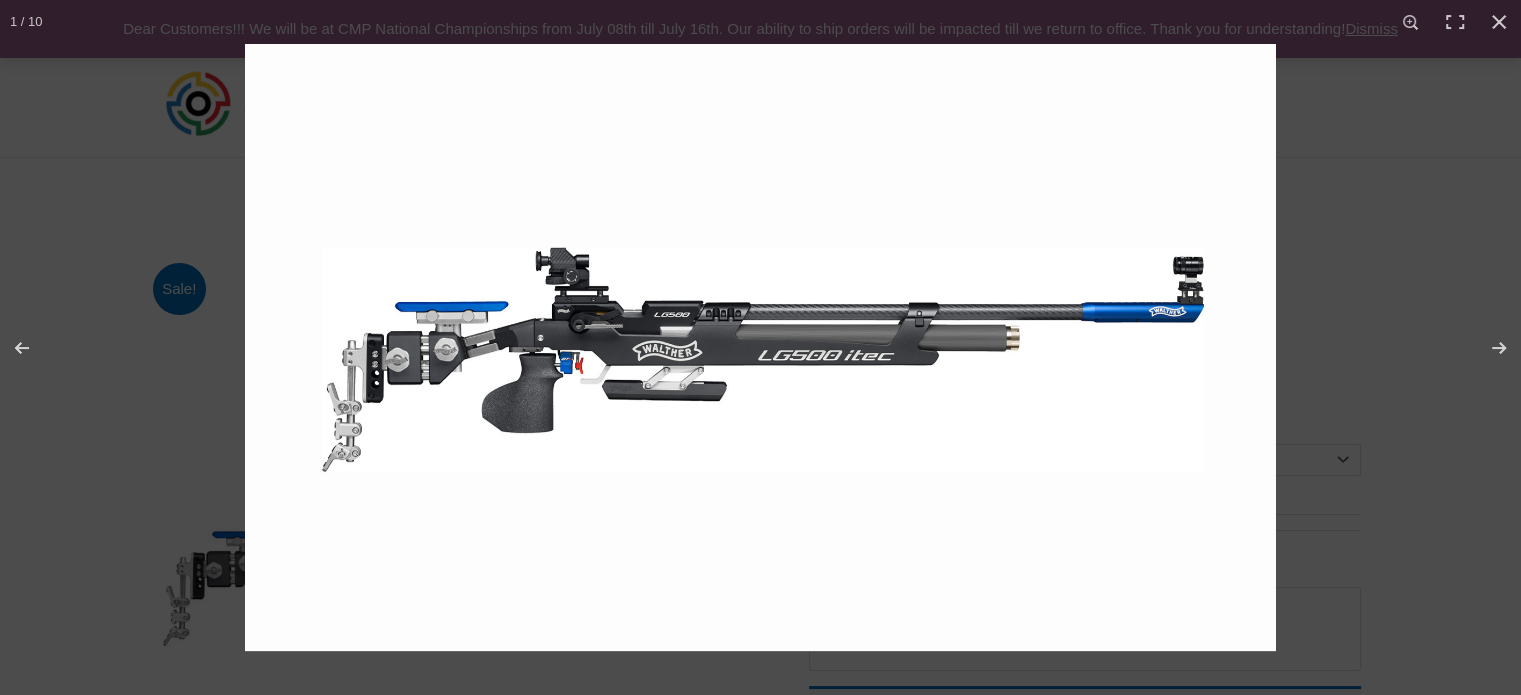 click at bounding box center [760, 347] 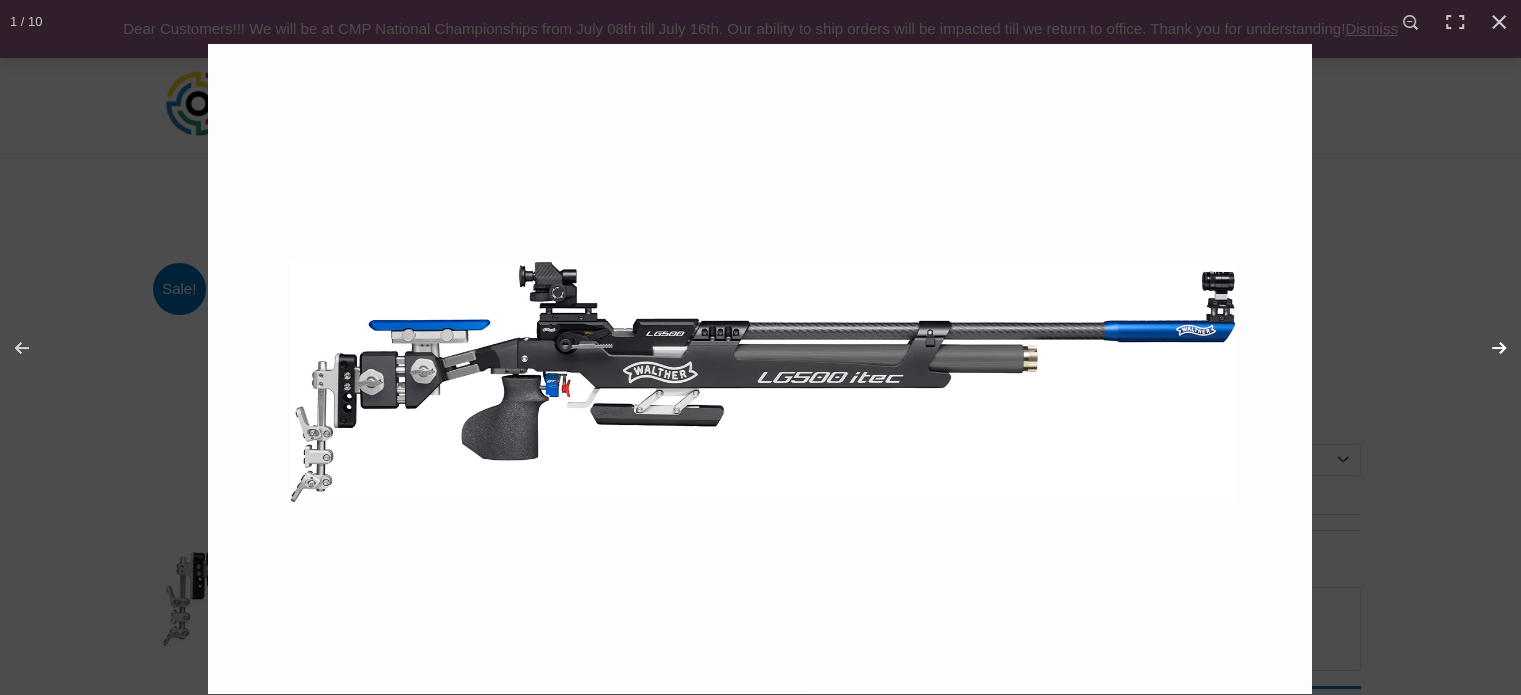 click at bounding box center [1486, 348] 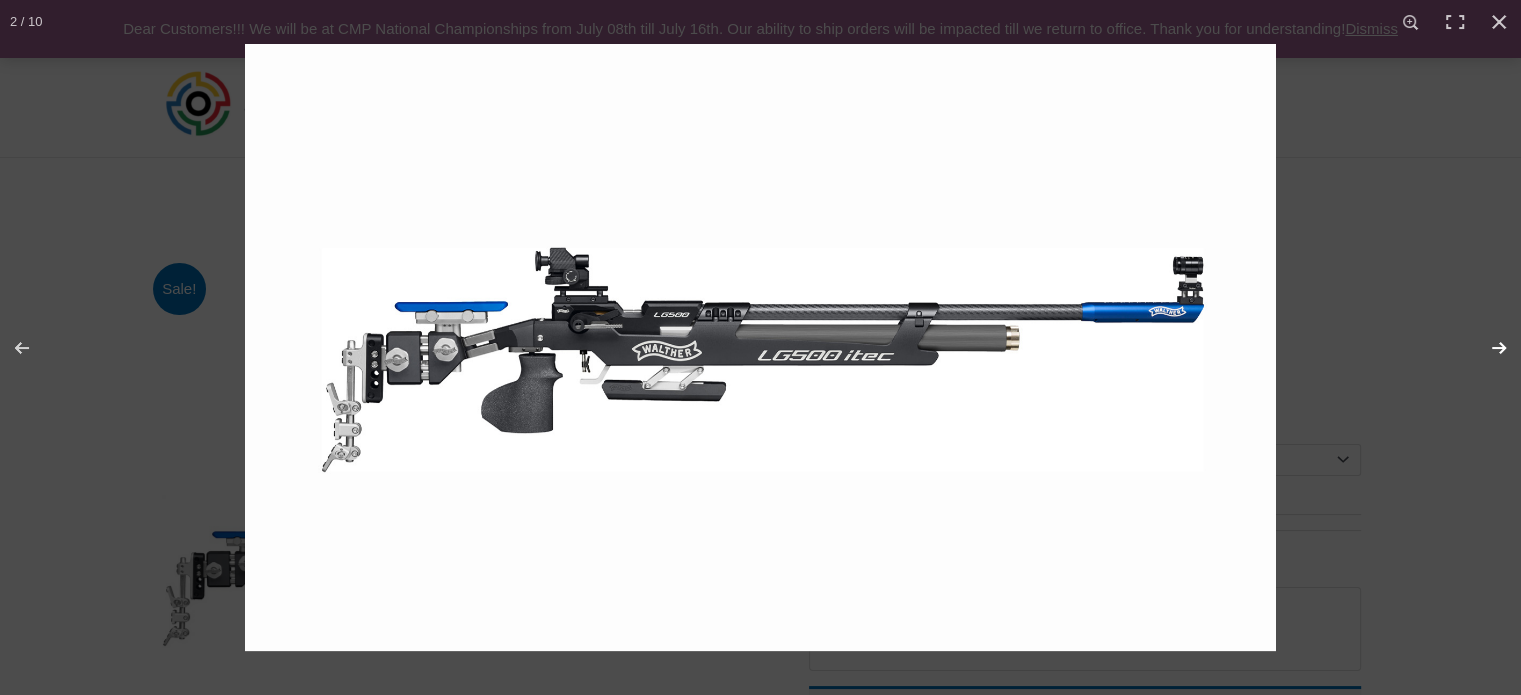 click at bounding box center [1486, 348] 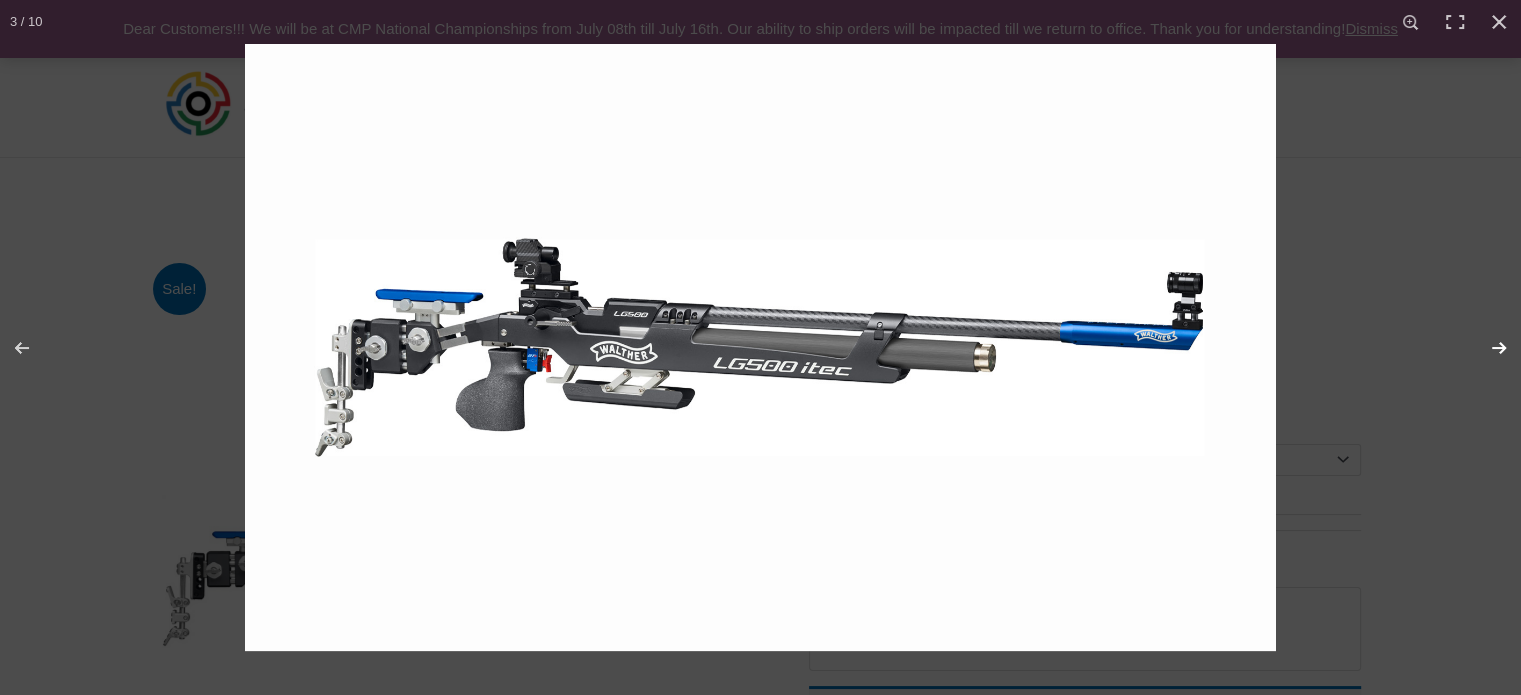 click at bounding box center (1486, 348) 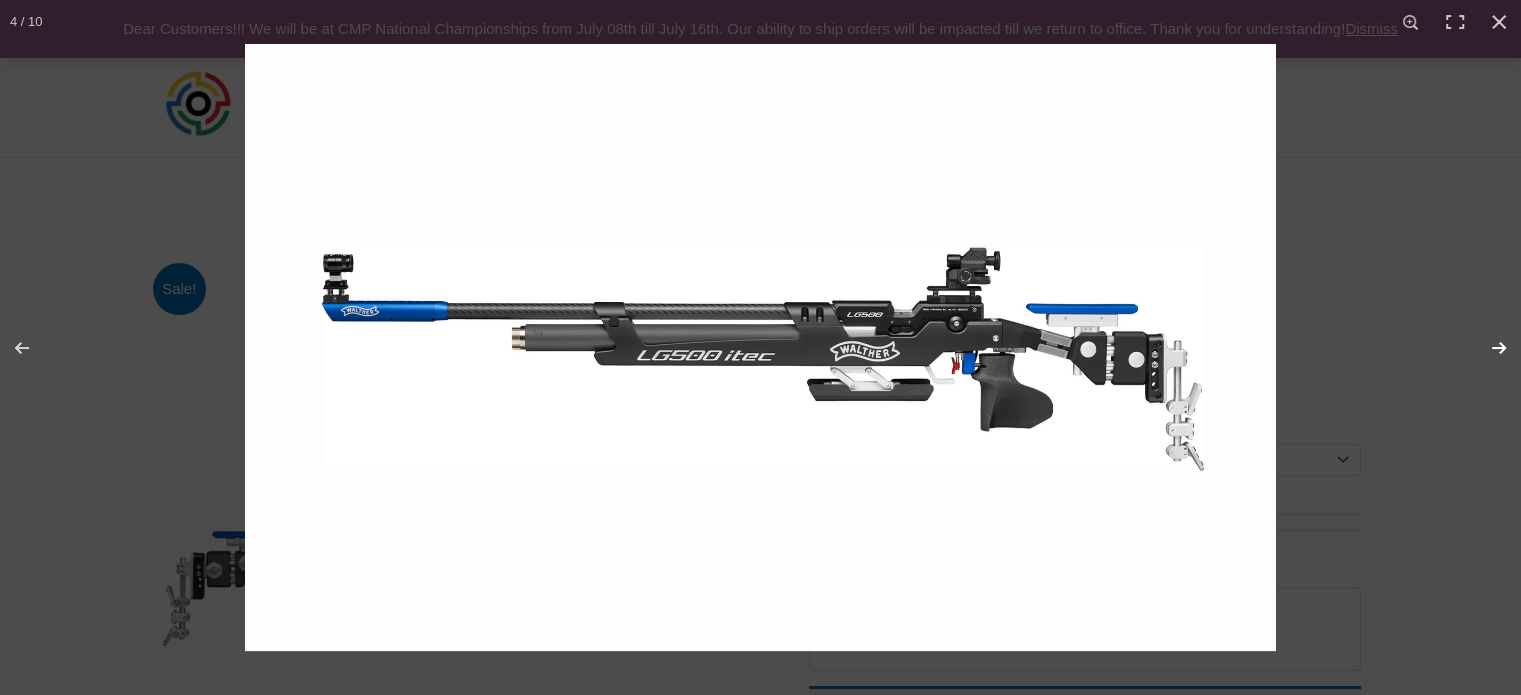click at bounding box center (1486, 348) 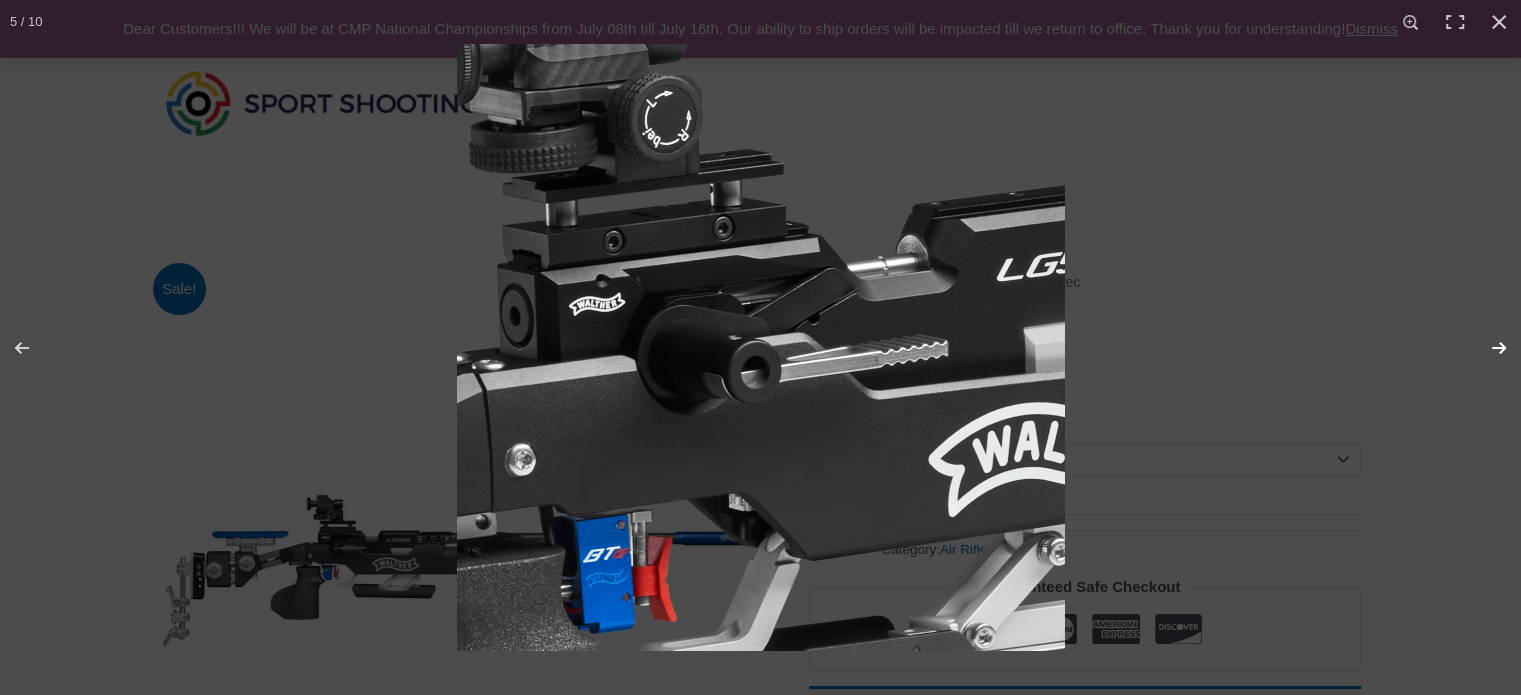 click at bounding box center (1486, 348) 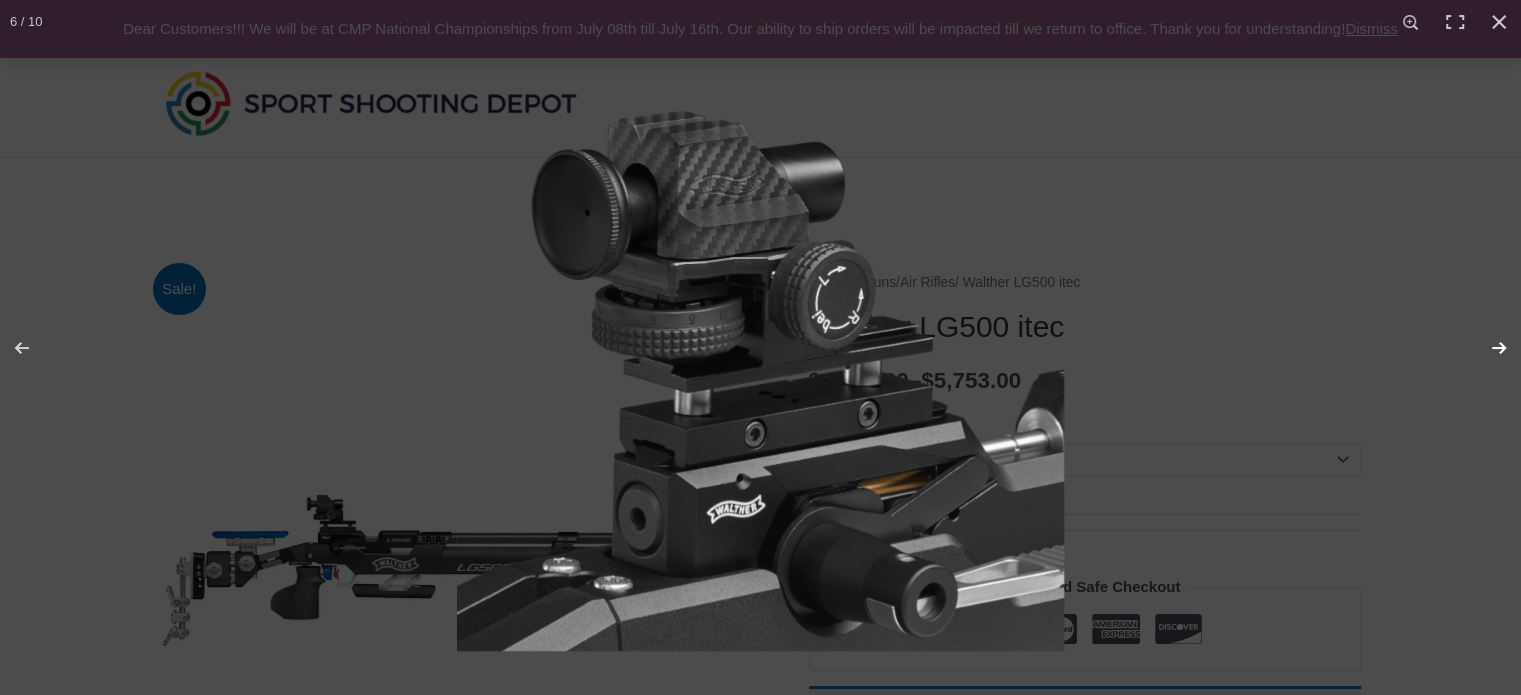 click at bounding box center [1486, 348] 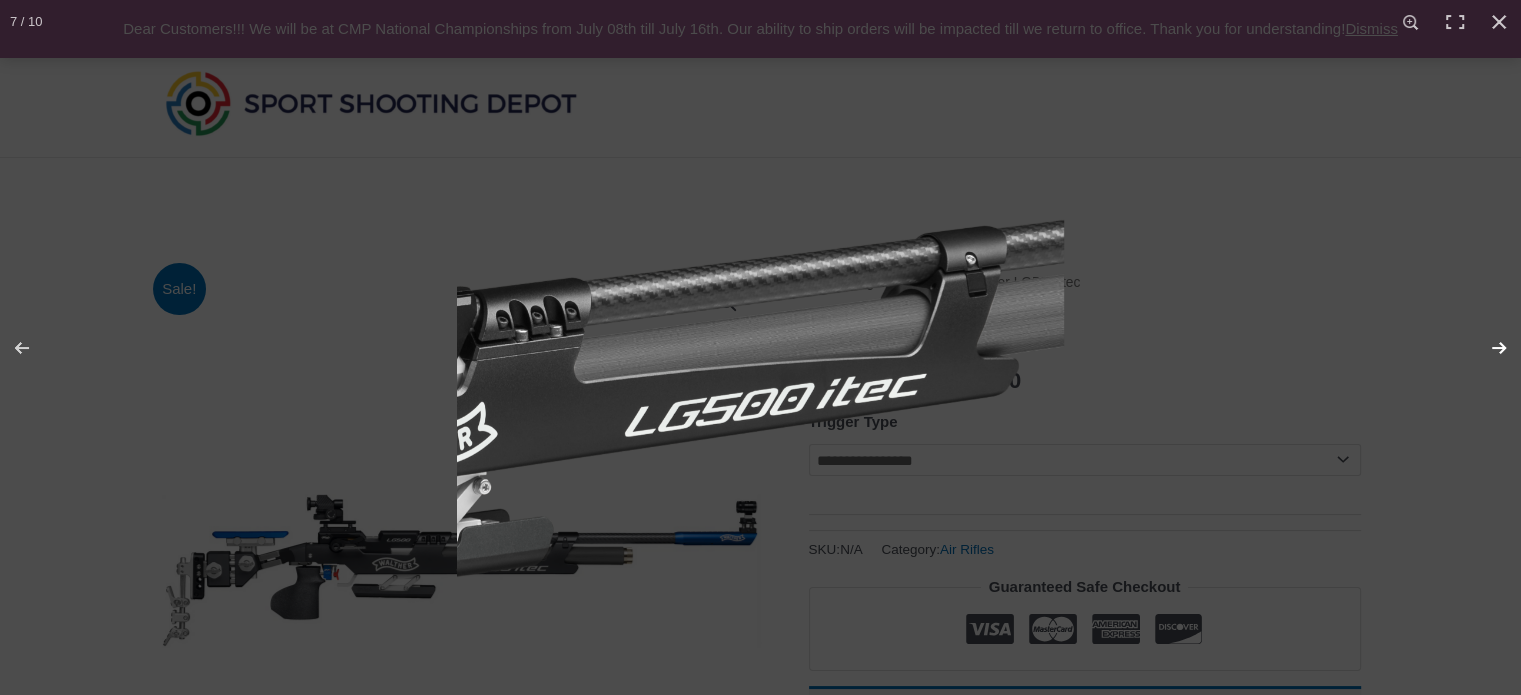 click at bounding box center (1486, 348) 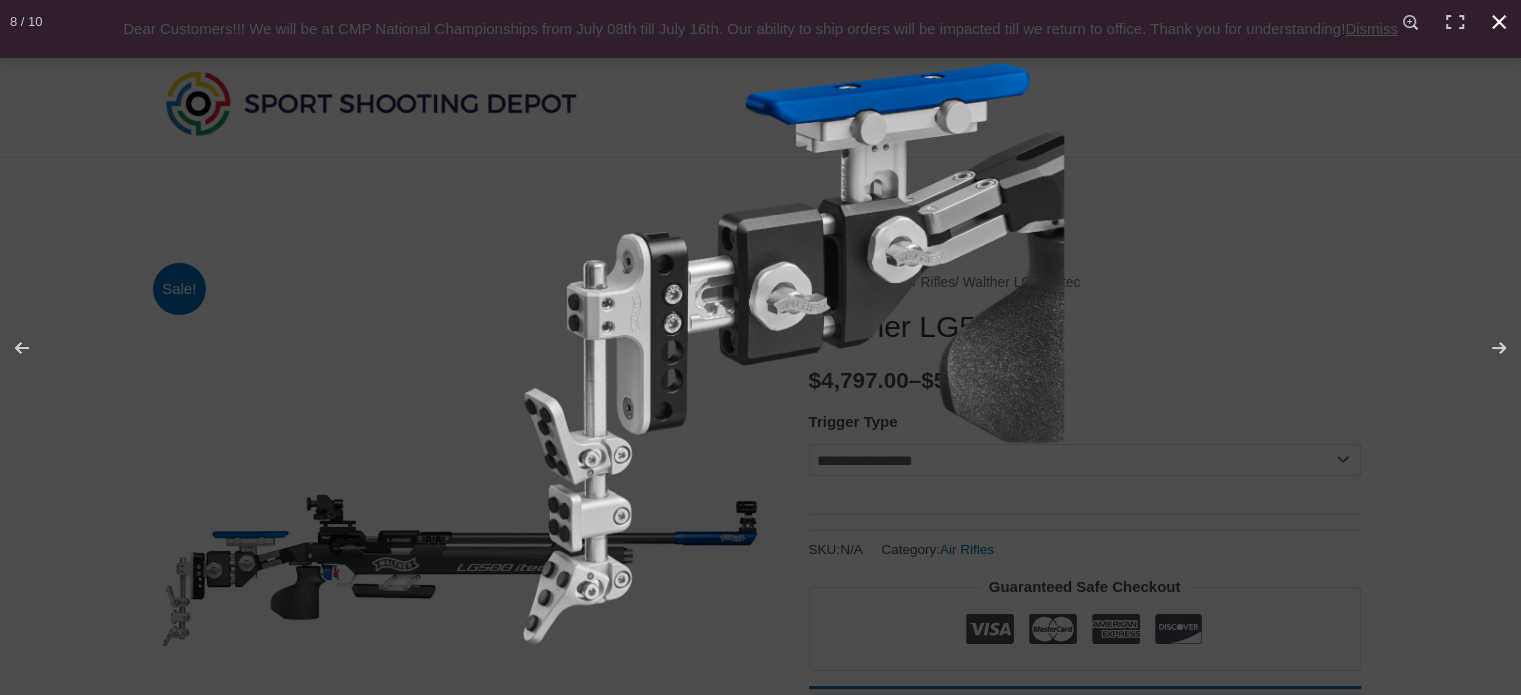 click at bounding box center (1499, 22) 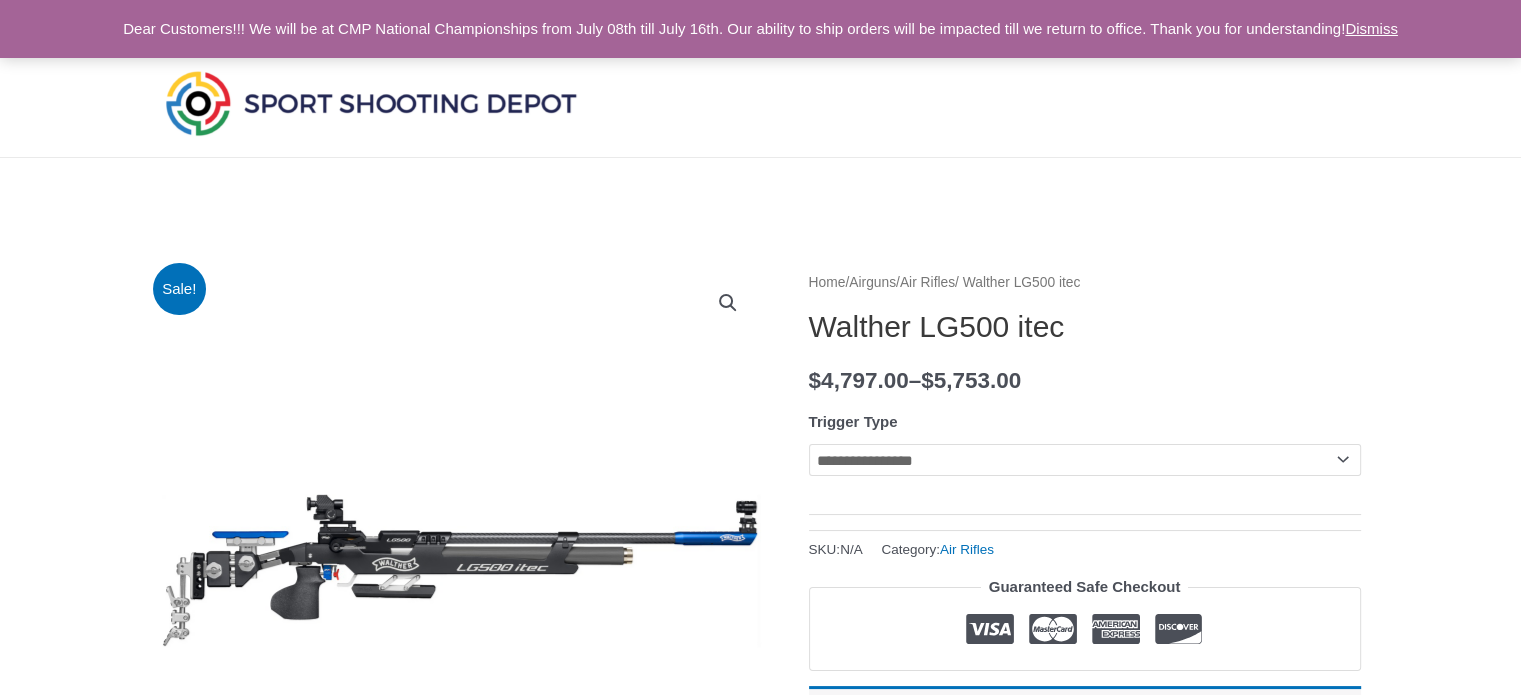 click on "**********" 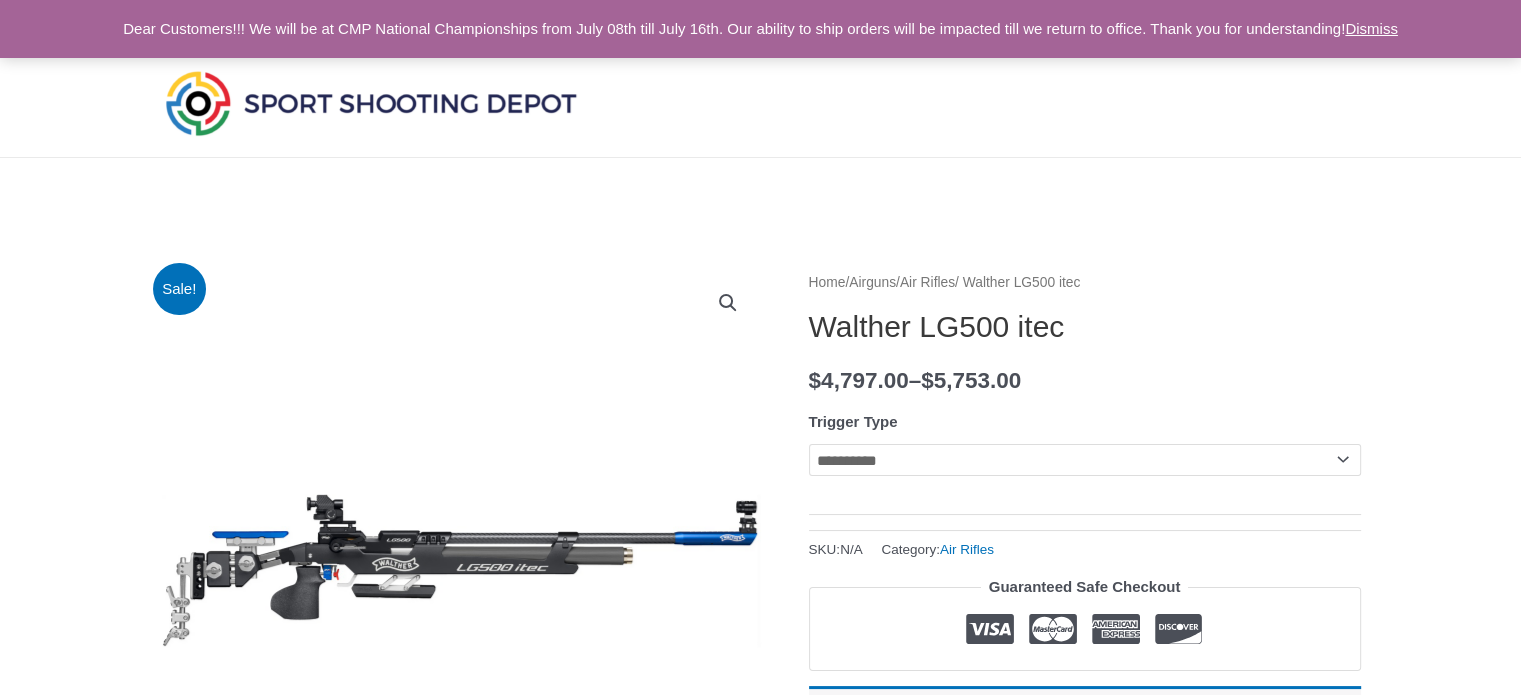 click on "**********" 